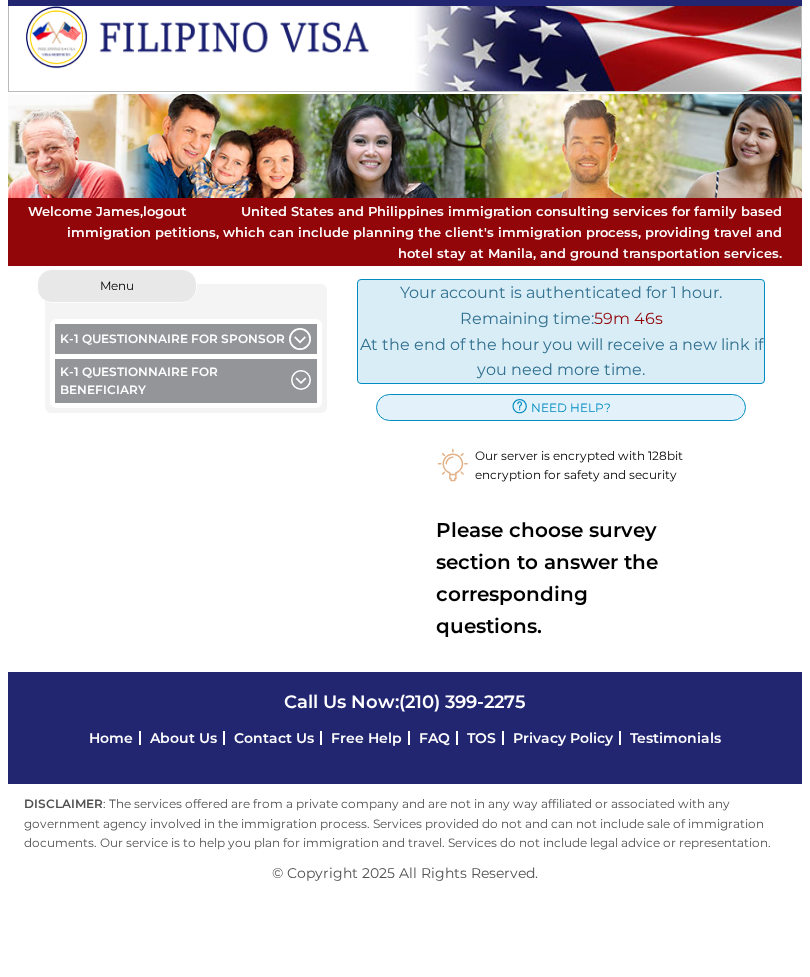 scroll, scrollTop: 0, scrollLeft: 0, axis: both 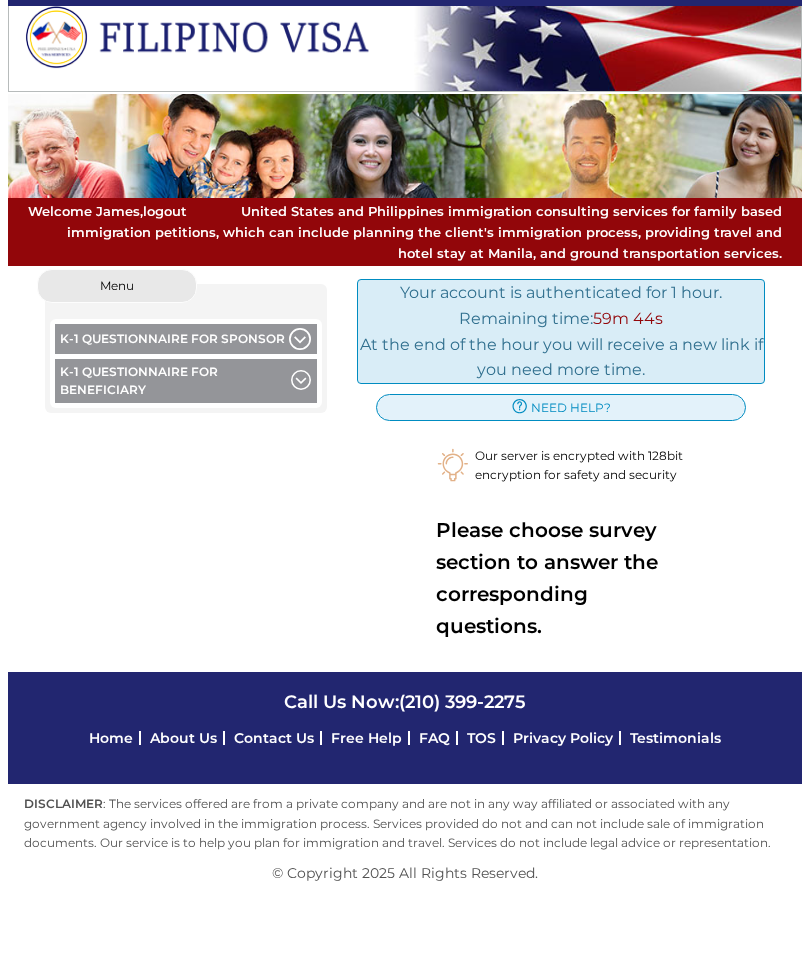 click on "K-1 Questionnaire for Beneficiary" at bounding box center [186, 383] 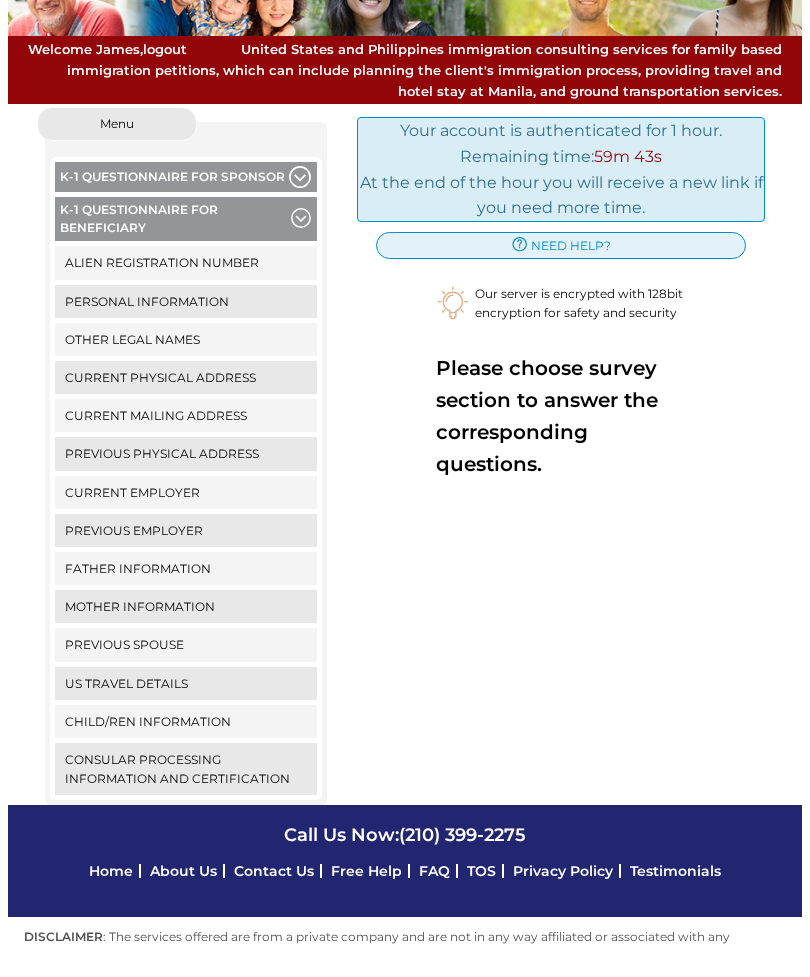 scroll, scrollTop: 131, scrollLeft: 0, axis: vertical 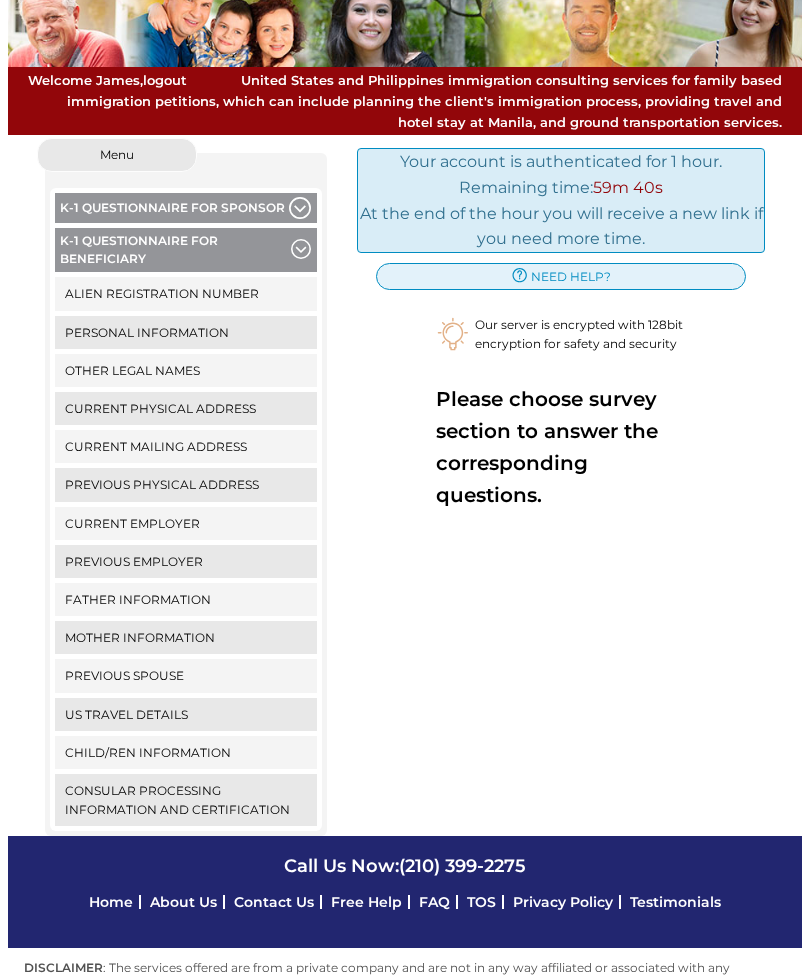 click on "Consular Processing Information and Certification" at bounding box center (186, 800) 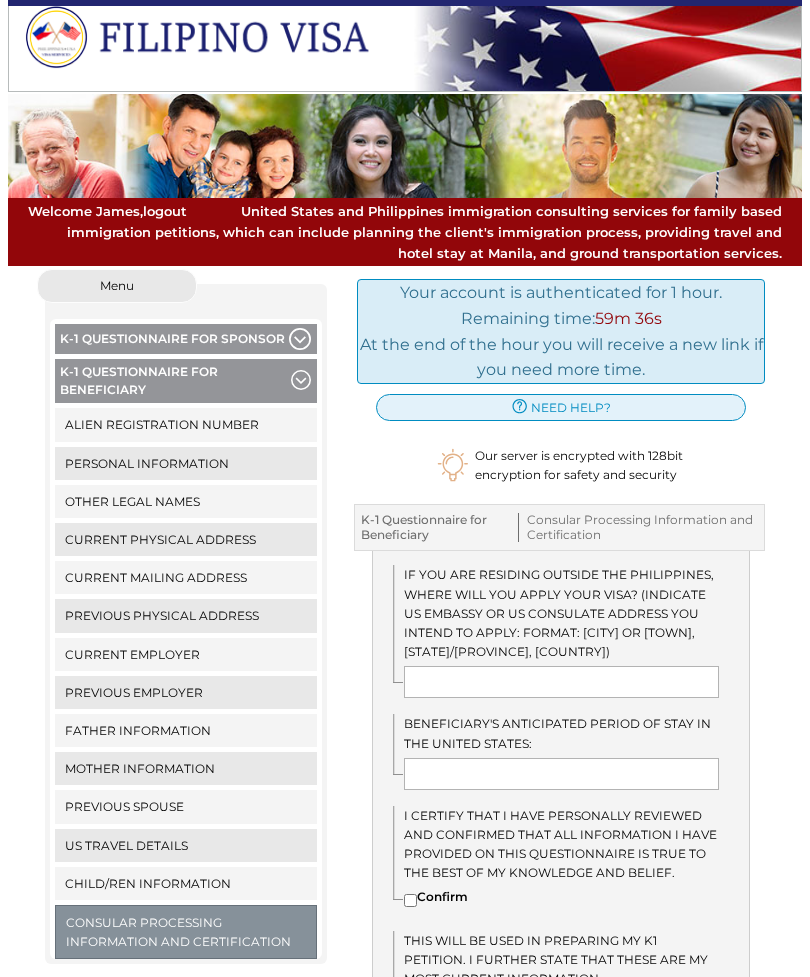 scroll, scrollTop: 0, scrollLeft: 0, axis: both 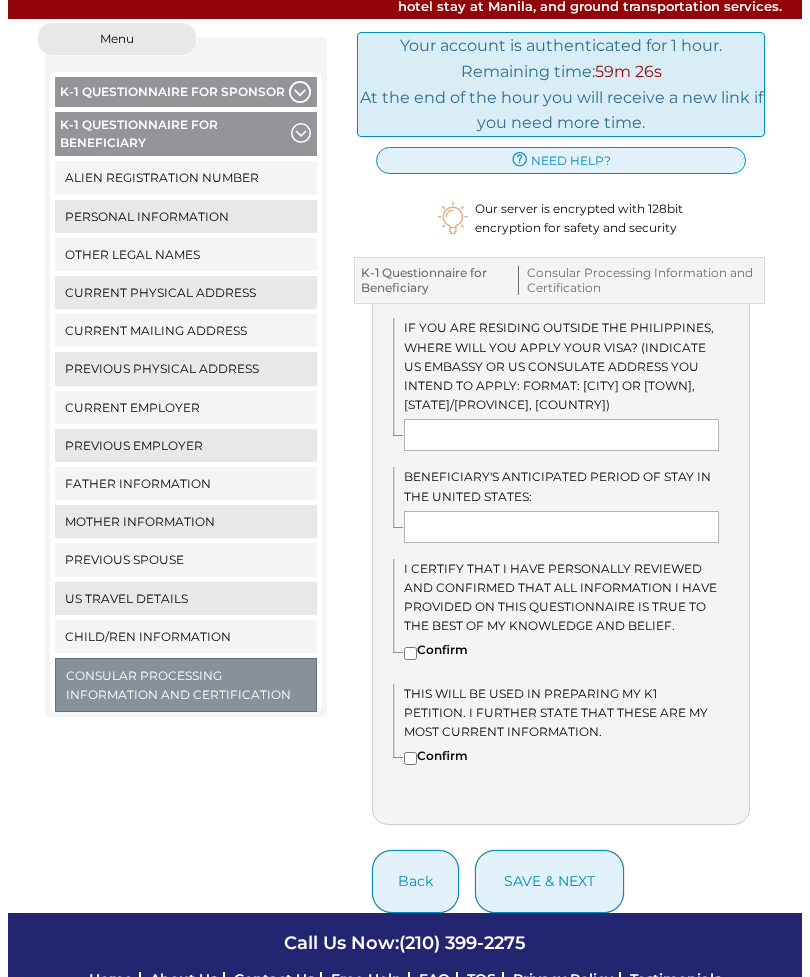 click on "Child/ren Information" at bounding box center [186, 636] 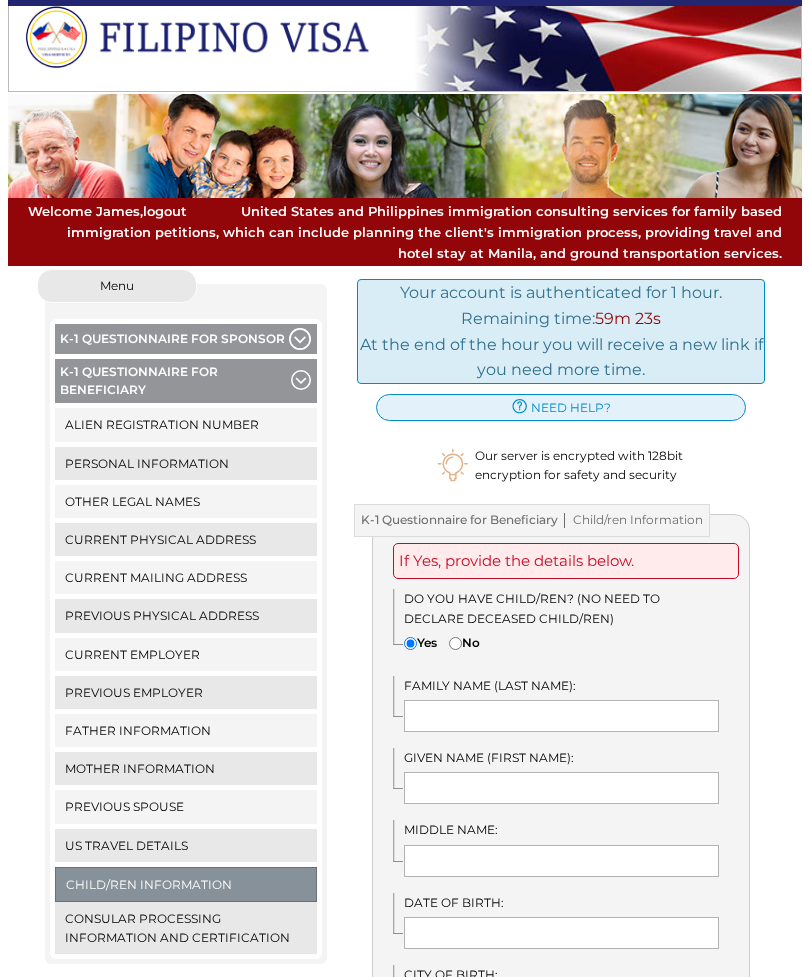 scroll, scrollTop: 0, scrollLeft: 0, axis: both 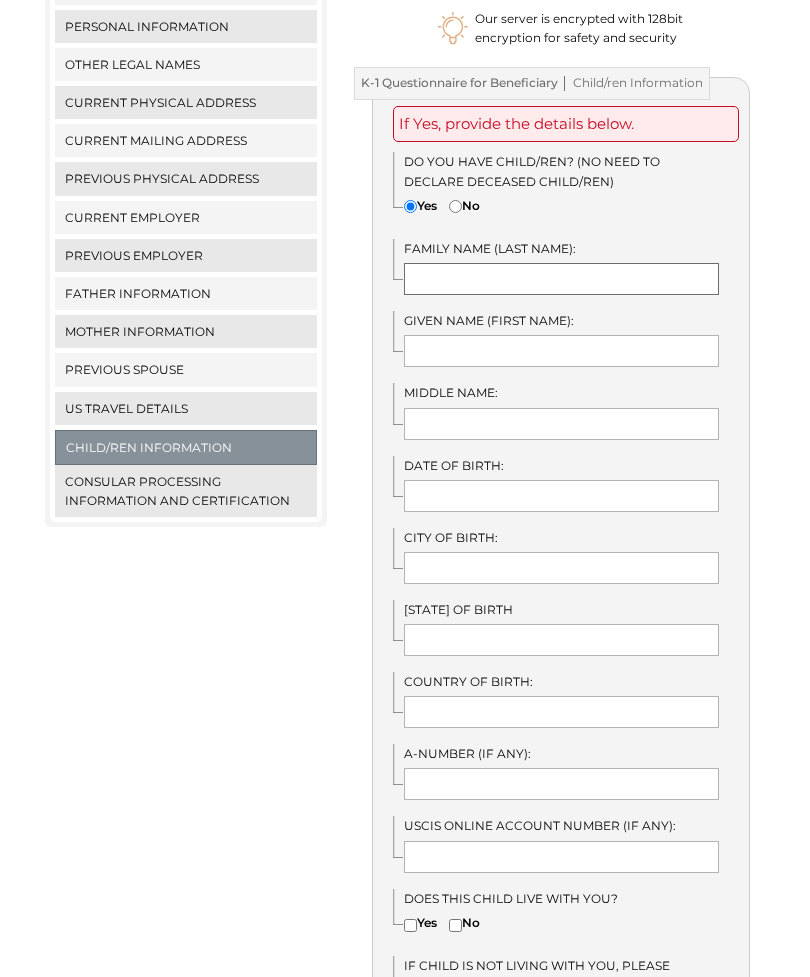 click at bounding box center (561, 279) 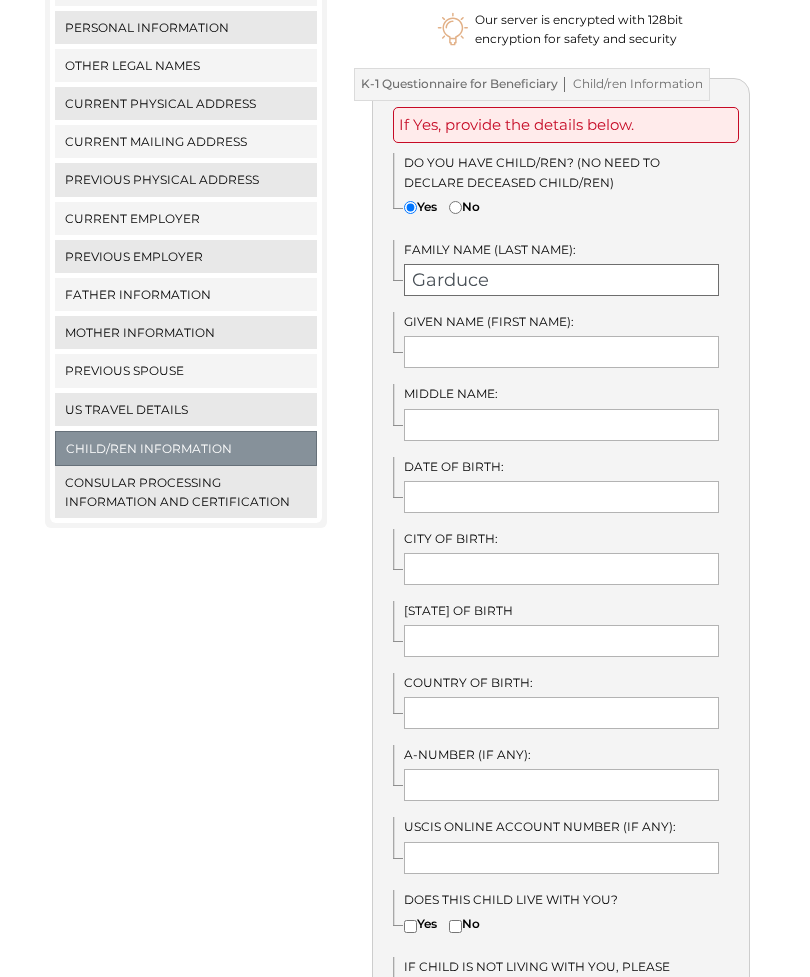 type on "Garduce" 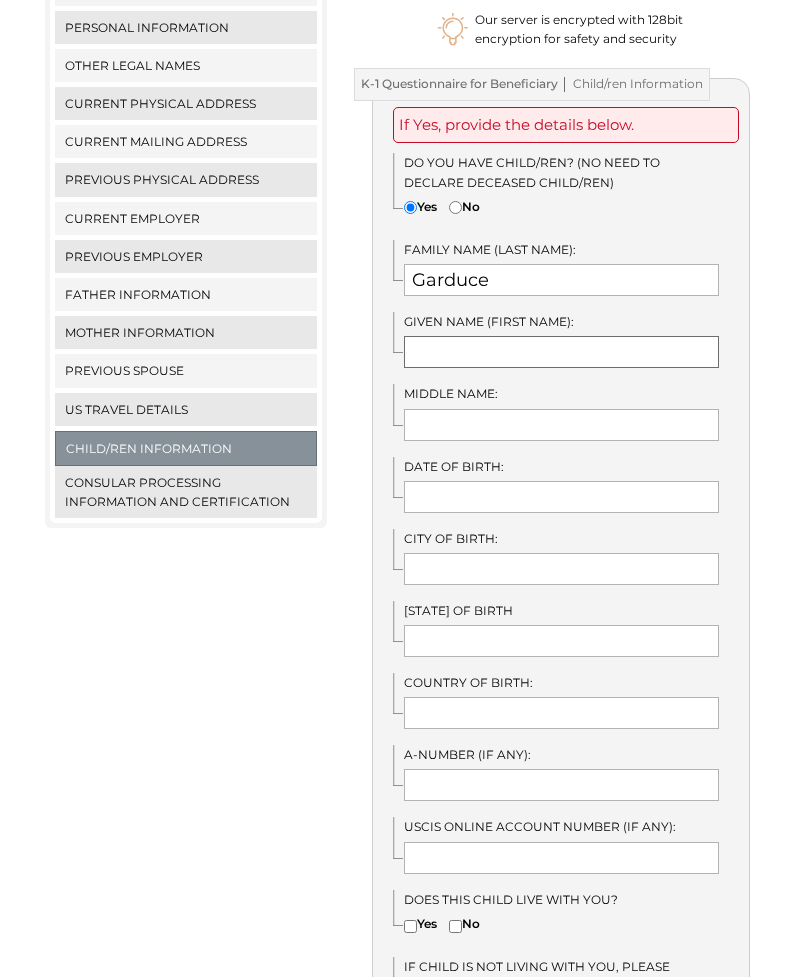 click at bounding box center [561, 352] 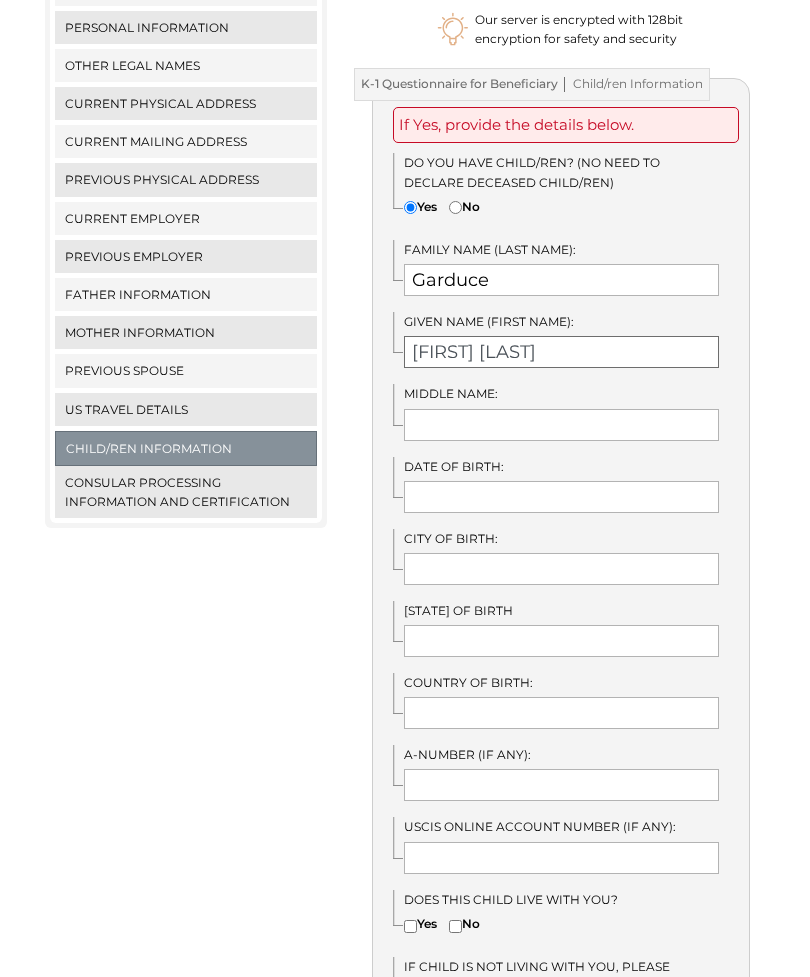 type on "Ciarvie Bless" 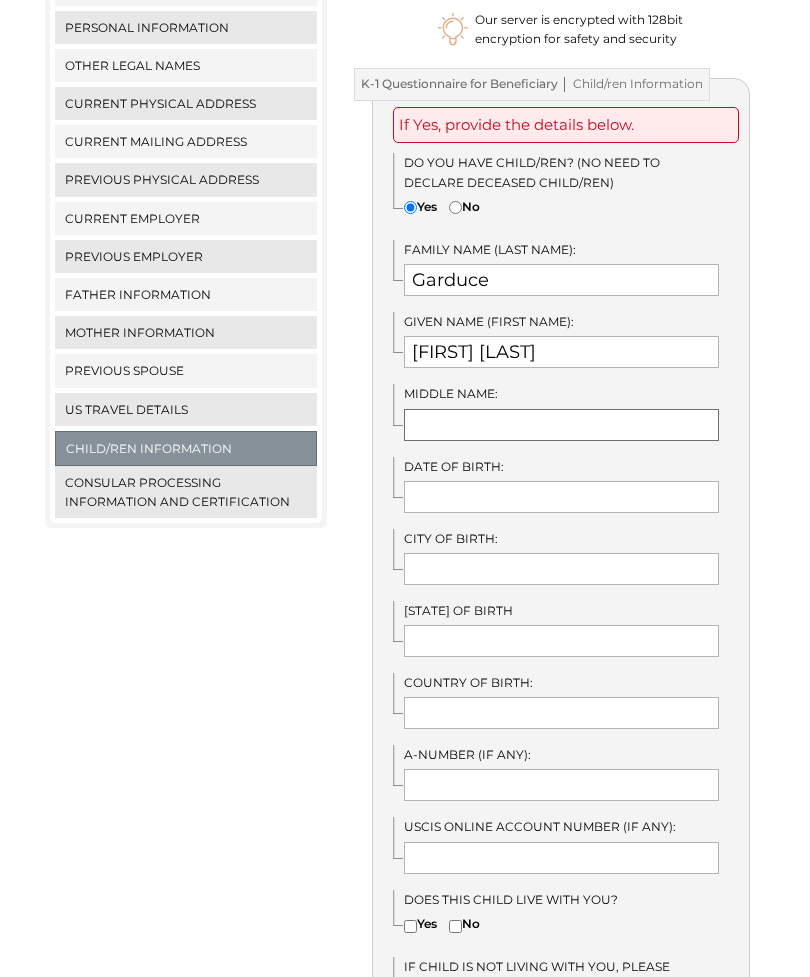 click at bounding box center (561, 425) 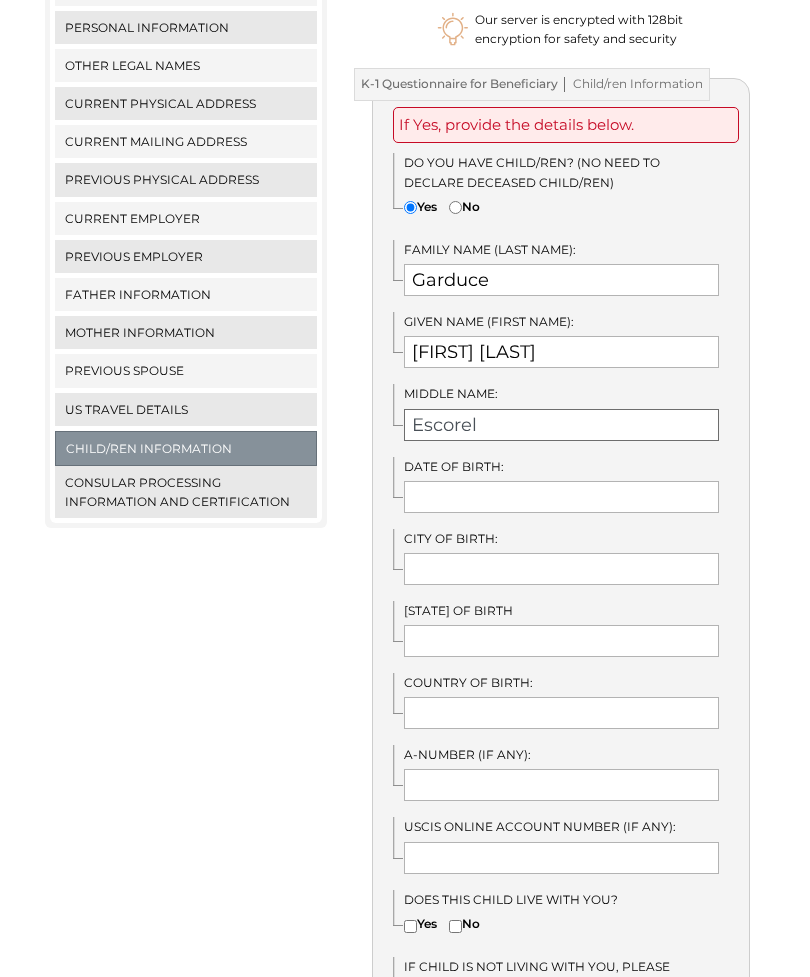 type on "Escorel" 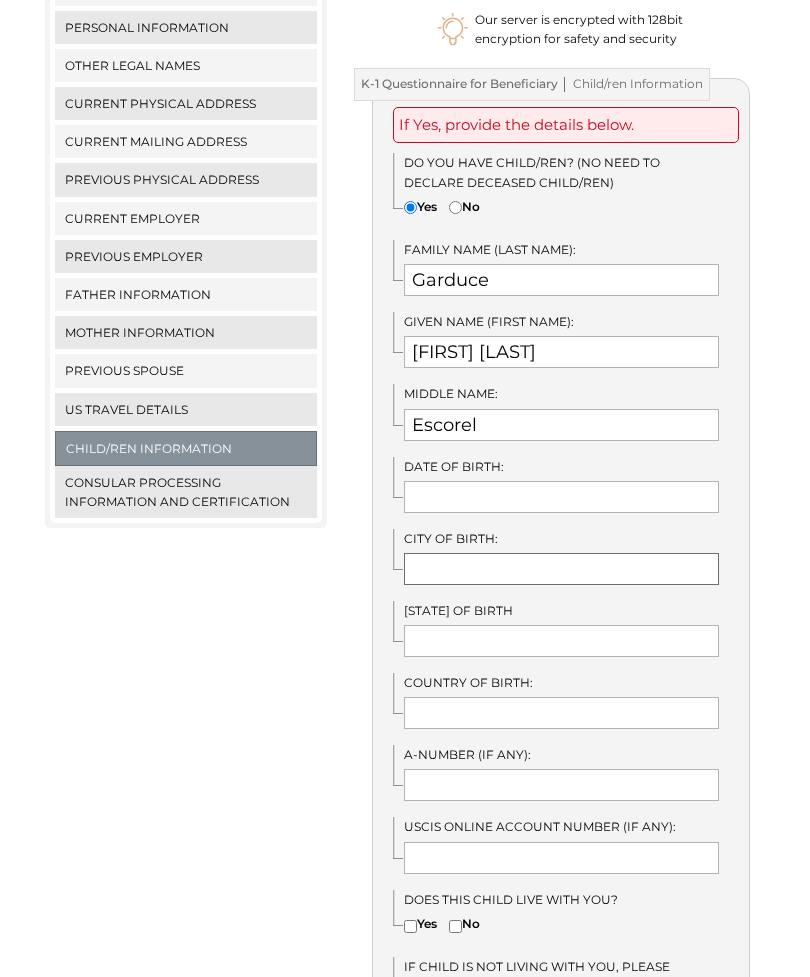 click at bounding box center (561, 569) 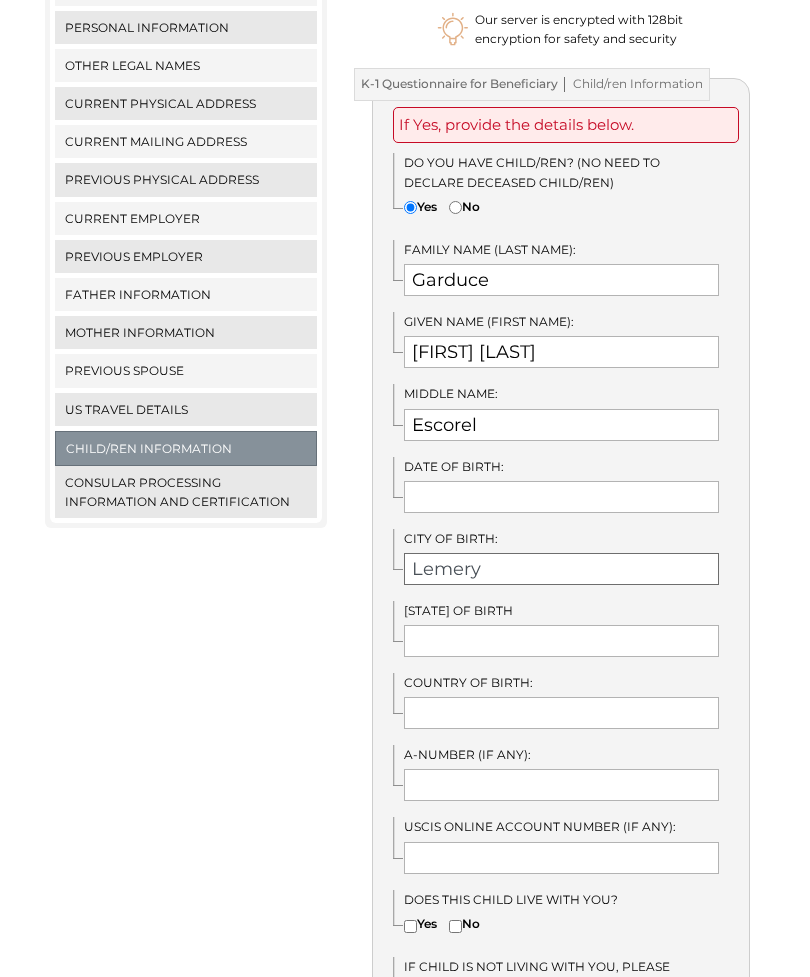 type on "Lemery" 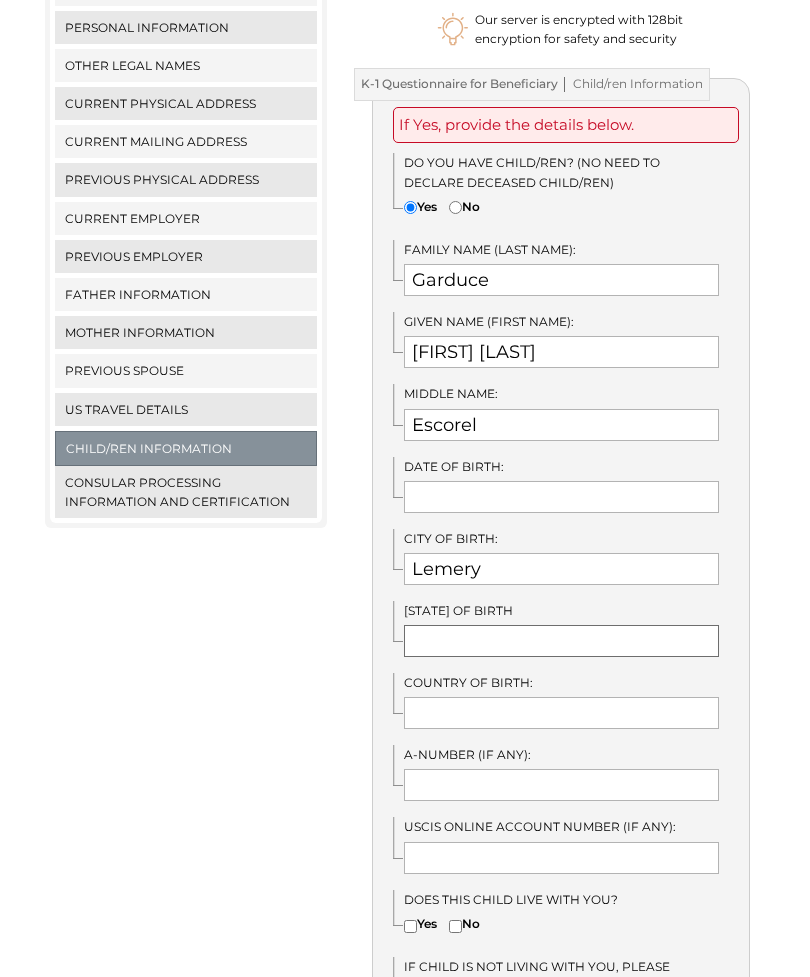click at bounding box center [561, 641] 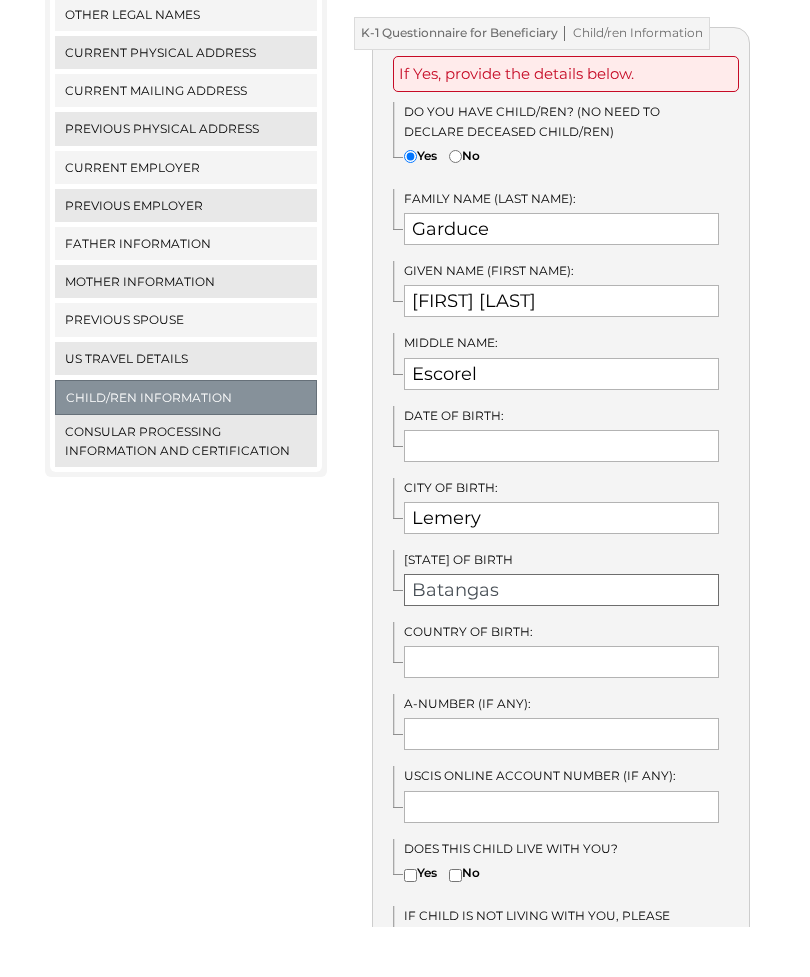 type on "Batangas" 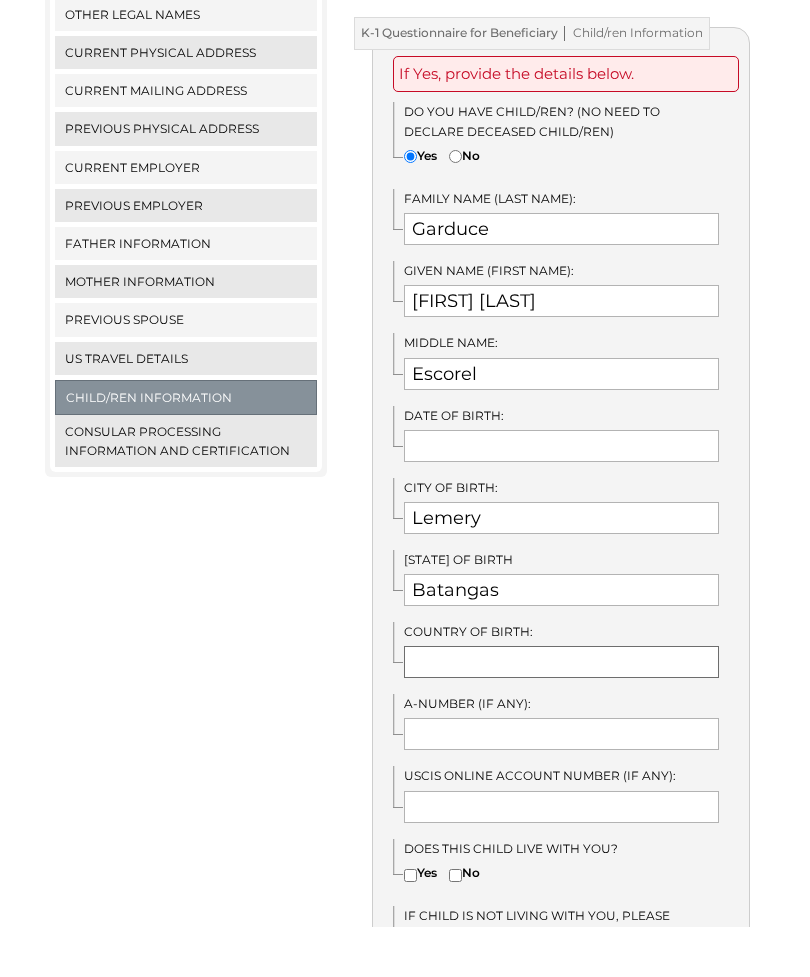 click at bounding box center (561, 713) 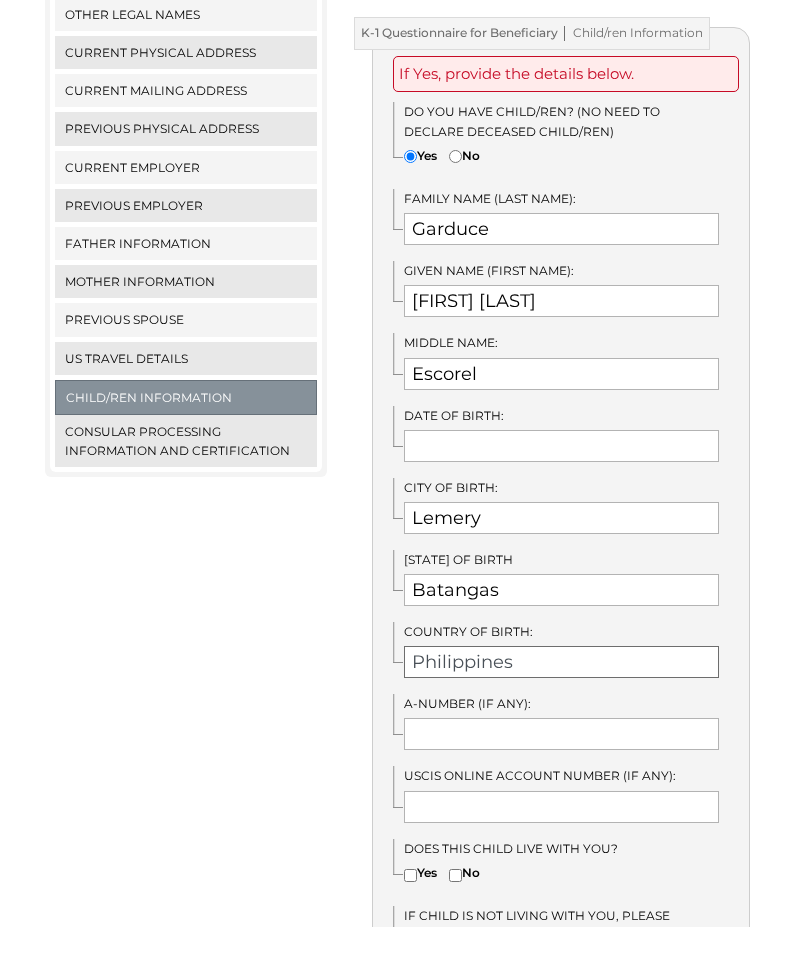 type on "Philippines" 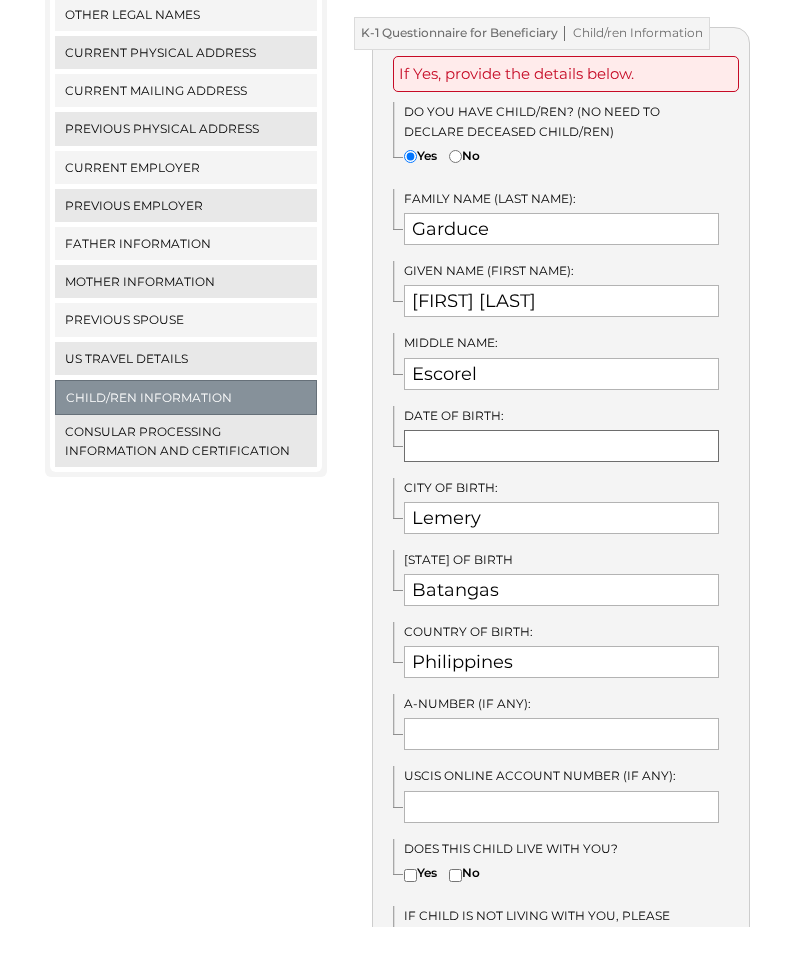 click at bounding box center [561, 497] 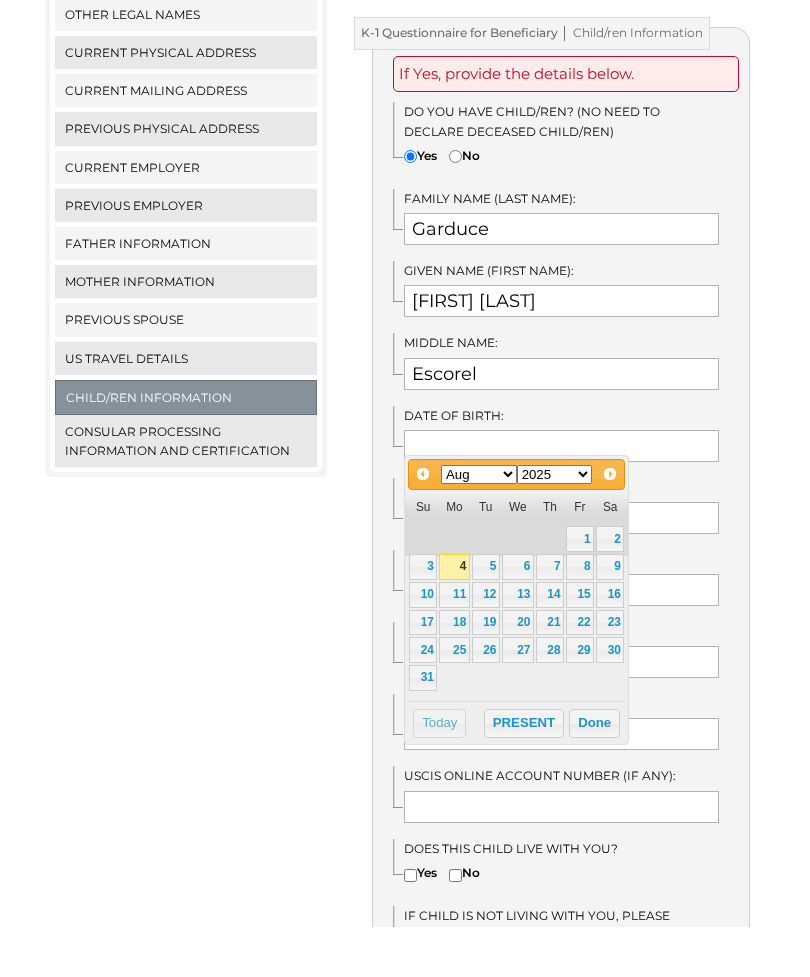 click on "1900 1901 1902 1903 1904 1905 1906 1907 1908 1909 1910 1911 1912 1913 1914 1915 1916 1917 1918 1919 1920 1921 1922 1923 1924 1925 1926 1927 1928 1929 1930 1931 1932 1933 1934 1935 1936 1937 1938 1939 1940 1941 1942 1943 1944 1945 1946 1947 1948 1949 1950 1951 1952 1953 1954 1955 1956 1957 1958 1959 1960 1961 1962 1963 1964 1965 1966 1967 1968 1969 1970 1971 1972 1973 1974 1975 1976 1977 1978 1979 1980 1981 1982 1983 1984 1985 1986 1987 1988 1989 1990 1991 1992 1993 1994 1995 1996 1997 1998 1999 2000 2001 2002 2003 2004 2005 2006 2007 2008 2009 2010 2011 2012 2013 2014 2015 2016 2017 2018 2019 2020 2021 2022 2023 2024 2025 2026 2027 2028 2029 2030 2031 2032 2033 2034 2035 2036 2037 2038 2039 2040" at bounding box center [555, 525] 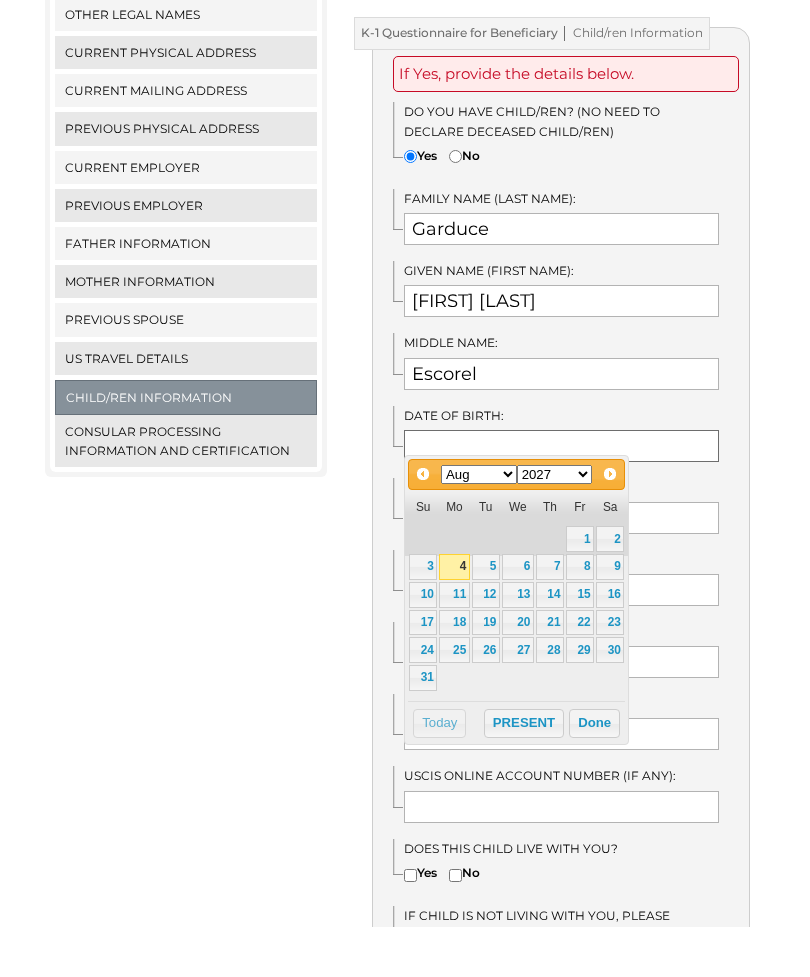 scroll, scrollTop: 487, scrollLeft: 0, axis: vertical 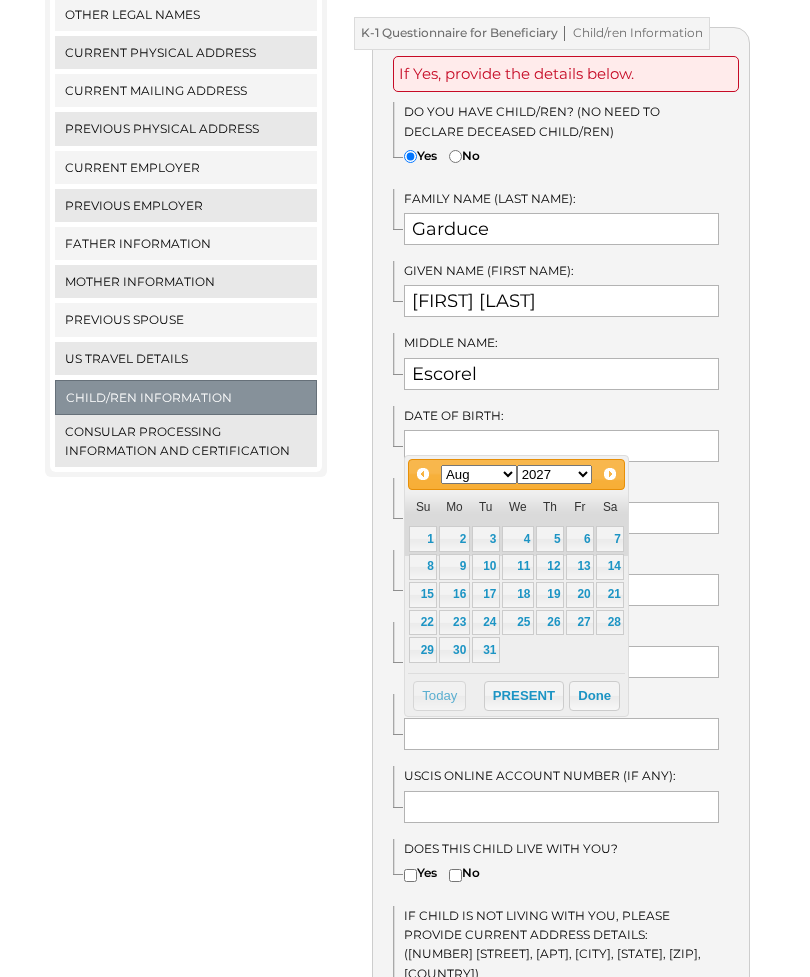 click on "1900 1901 1902 1903 1904 1905 1906 1907 1908 1909 1910 1911 1912 1913 1914 1915 1916 1917 1918 1919 1920 1921 1922 1923 1924 1925 1926 1927 1928 1929 1930 1931 1932 1933 1934 1935 1936 1937 1938 1939 1940 1941 1942 1943 1944 1945 1946 1947 1948 1949 1950 1951 1952 1953 1954 1955 1956 1957 1958 1959 1960 1961 1962 1963 1964 1965 1966 1967 1968 1969 1970 1971 1972 1973 1974 1975 1976 1977 1978 1979 1980 1981 1982 1983 1984 1985 1986 1987 1988 1989 1990 1991 1992 1993 1994 1995 1996 1997 1998 1999 2000 2001 2002 2003 2004 2005 2006 2007 2008 2009 2010 2011 2012 2013 2014 2015 2016 2017 2018 2019 2020 2021 2022 2023 2024 2025 2026 2027 2028 2029 2030 2031 2032 2033 2034 2035 2036 2037 2038 2039 2040" at bounding box center [555, 474] 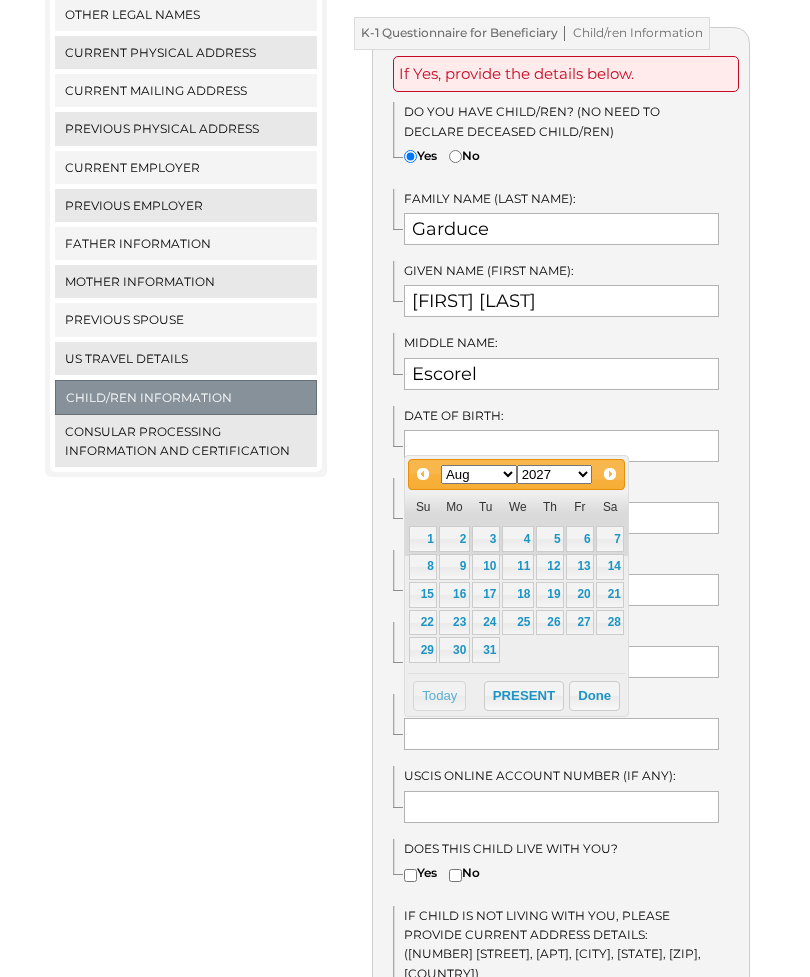 click on "1900 1901 1902 1903 1904 1905 1906 1907 1908 1909 1910 1911 1912 1913 1914 1915 1916 1917 1918 1919 1920 1921 1922 1923 1924 1925 1926 1927 1928 1929 1930 1931 1932 1933 1934 1935 1936 1937 1938 1939 1940 1941 1942 1943 1944 1945 1946 1947 1948 1949 1950 1951 1952 1953 1954 1955 1956 1957 1958 1959 1960 1961 1962 1963 1964 1965 1966 1967 1968 1969 1970 1971 1972 1973 1974 1975 1976 1977 1978 1979 1980 1981 1982 1983 1984 1985 1986 1987 1988 1989 1990 1991 1992 1993 1994 1995 1996 1997 1998 1999 2000 2001 2002 2003 2004 2005 2006 2007 2008 2009 2010 2011 2012 2013 2014 2015 2016 2017 2018 2019 2020 2021 2022 2023 2024 2025 2026 2027 2028 2029 2030 2031 2032 2033 2034 2035 2036 2037 2038 2039 2040" at bounding box center [555, 474] 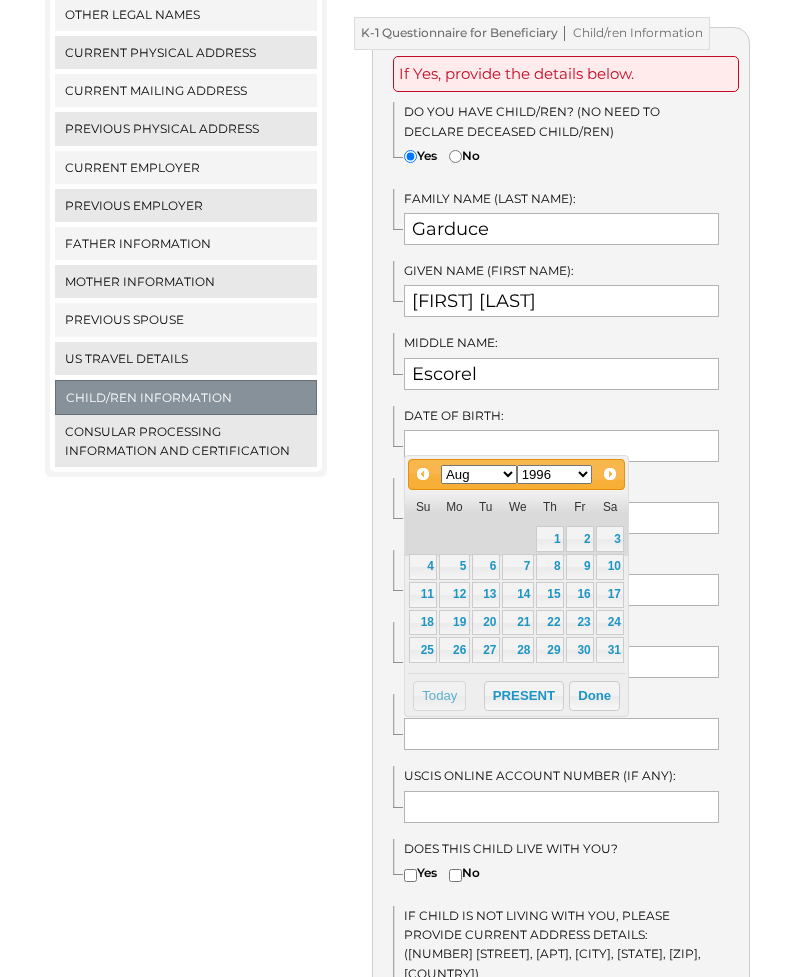 click on "Jan Feb Mar Apr May Jun Jul Aug Sep Oct Nov Dec" at bounding box center (479, 474) 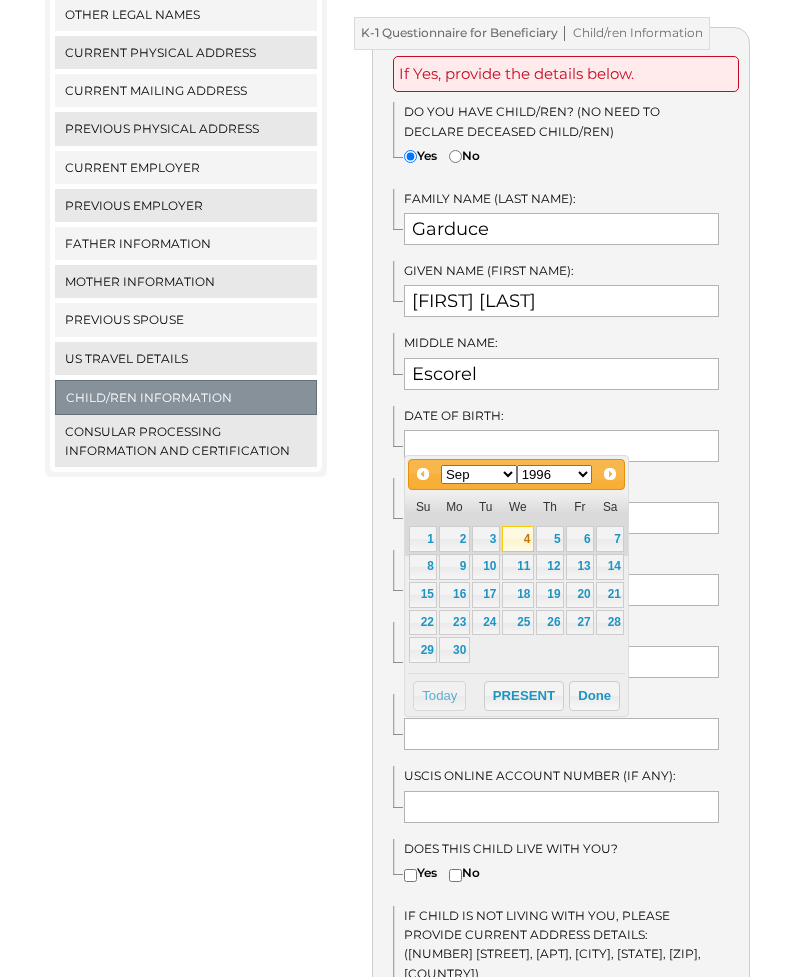 click on "4" at bounding box center [518, 539] 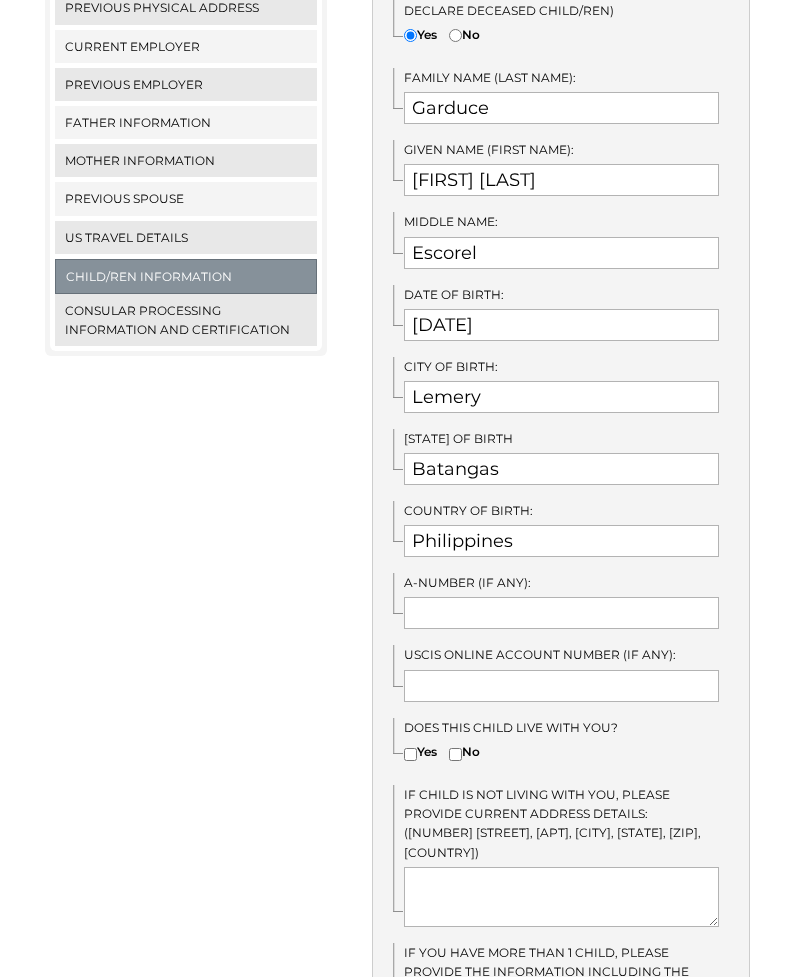 scroll, scrollTop: 608, scrollLeft: 0, axis: vertical 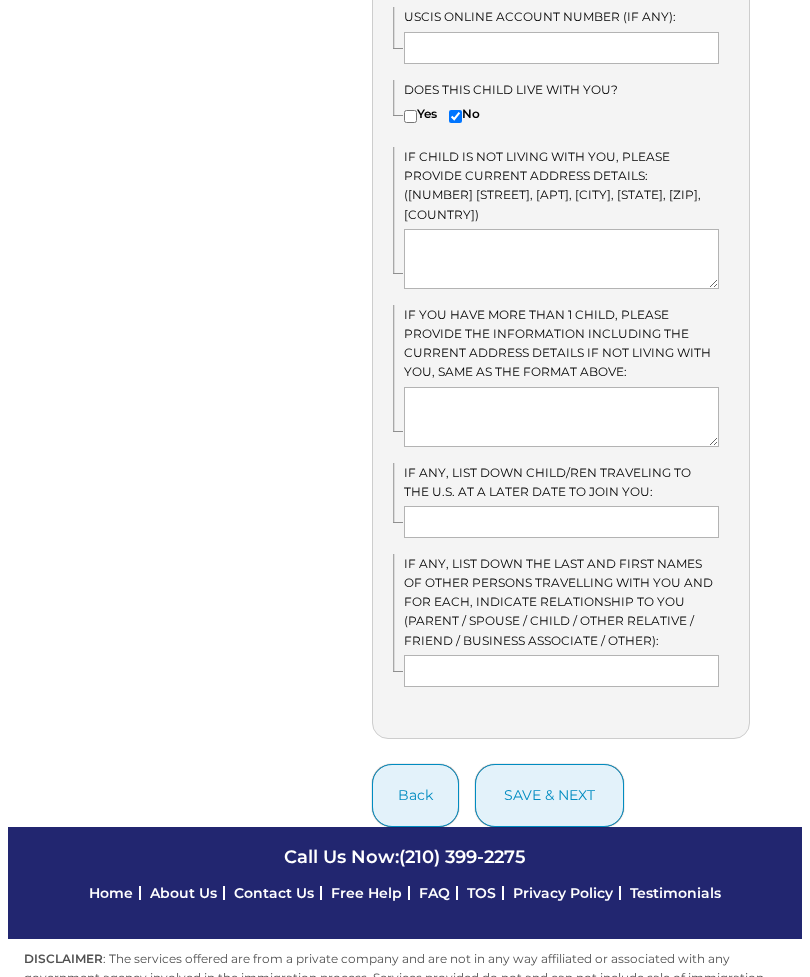 click on "save & next" at bounding box center [549, 795] 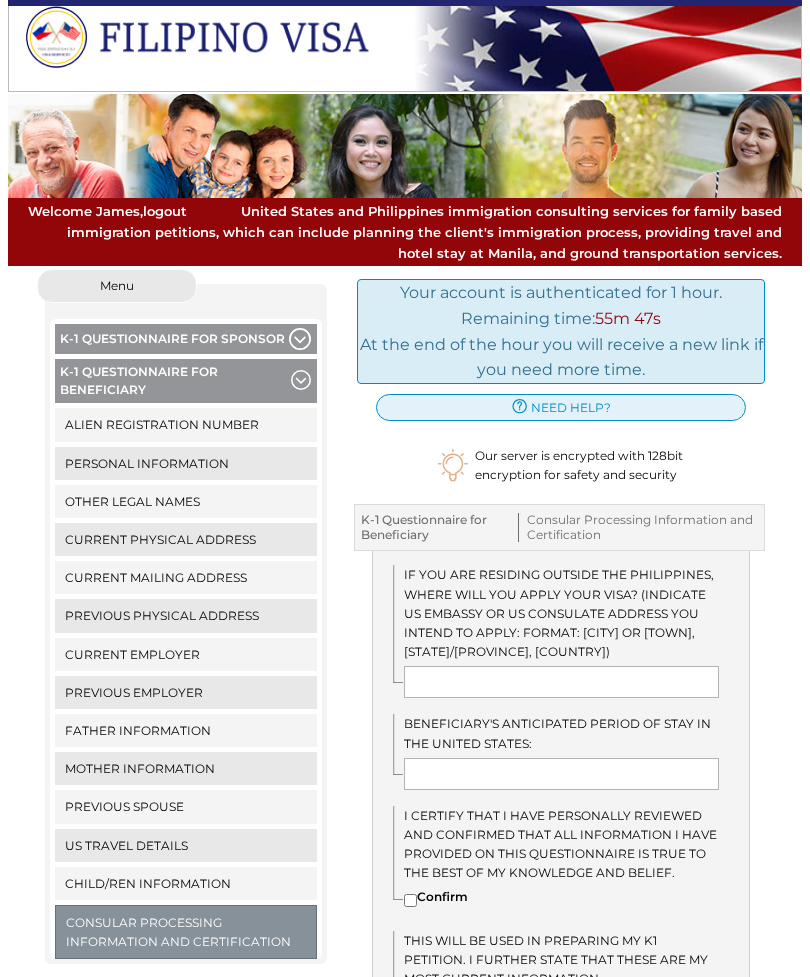 scroll, scrollTop: 0, scrollLeft: 0, axis: both 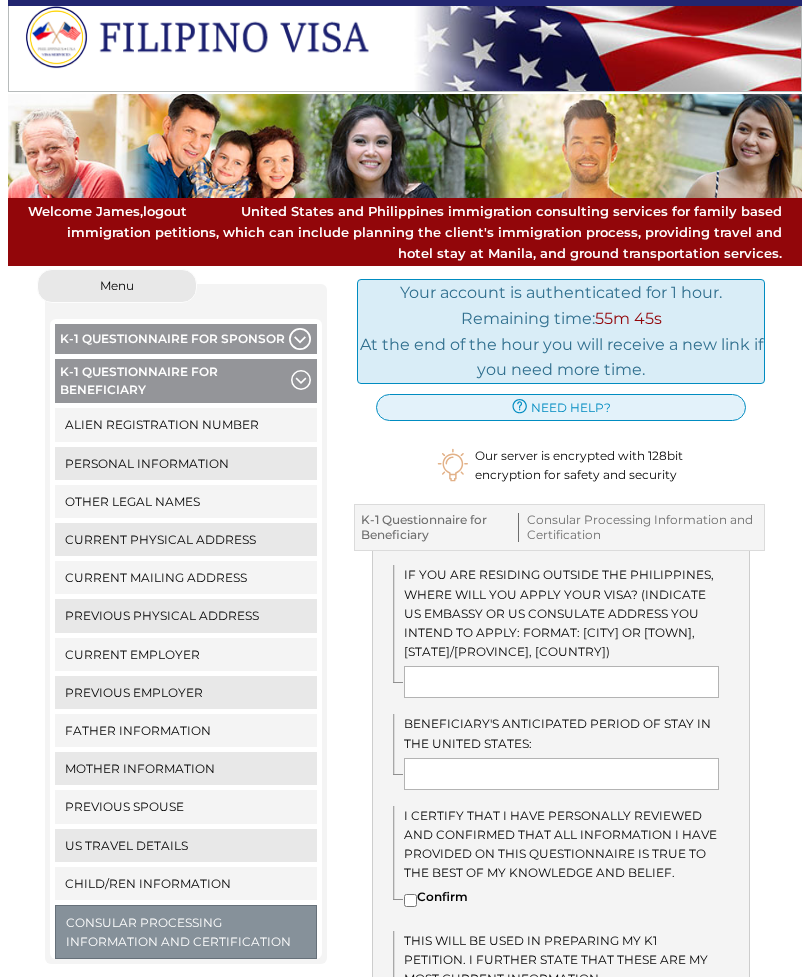 click on "Previous Spouse" at bounding box center [186, 806] 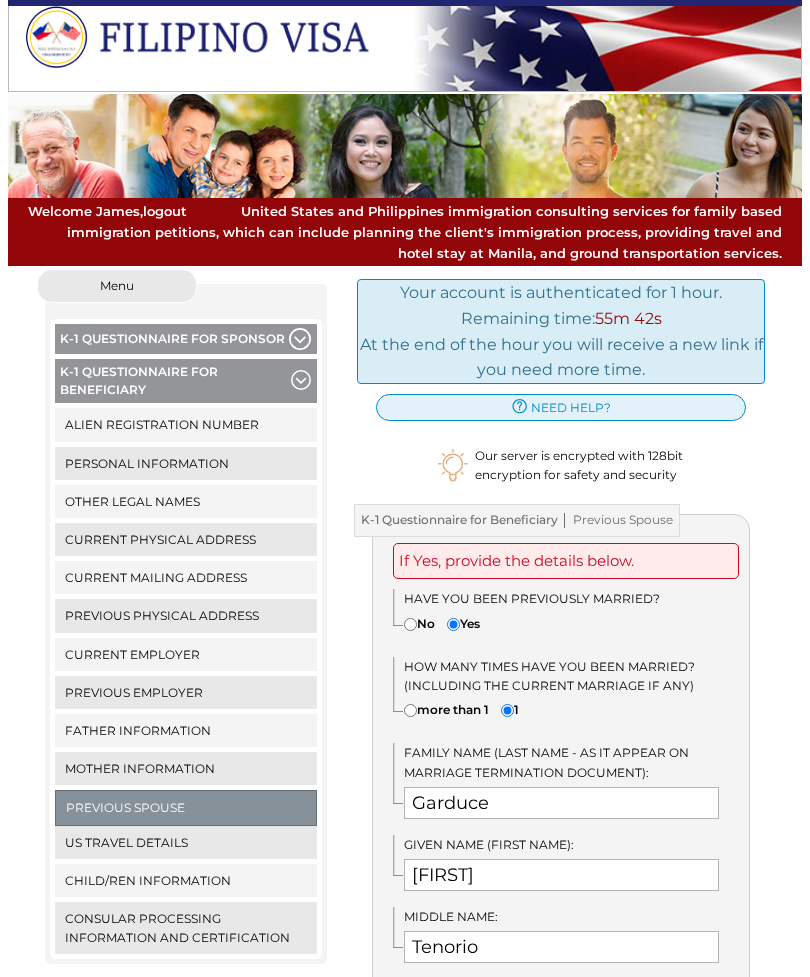 scroll, scrollTop: 0, scrollLeft: 0, axis: both 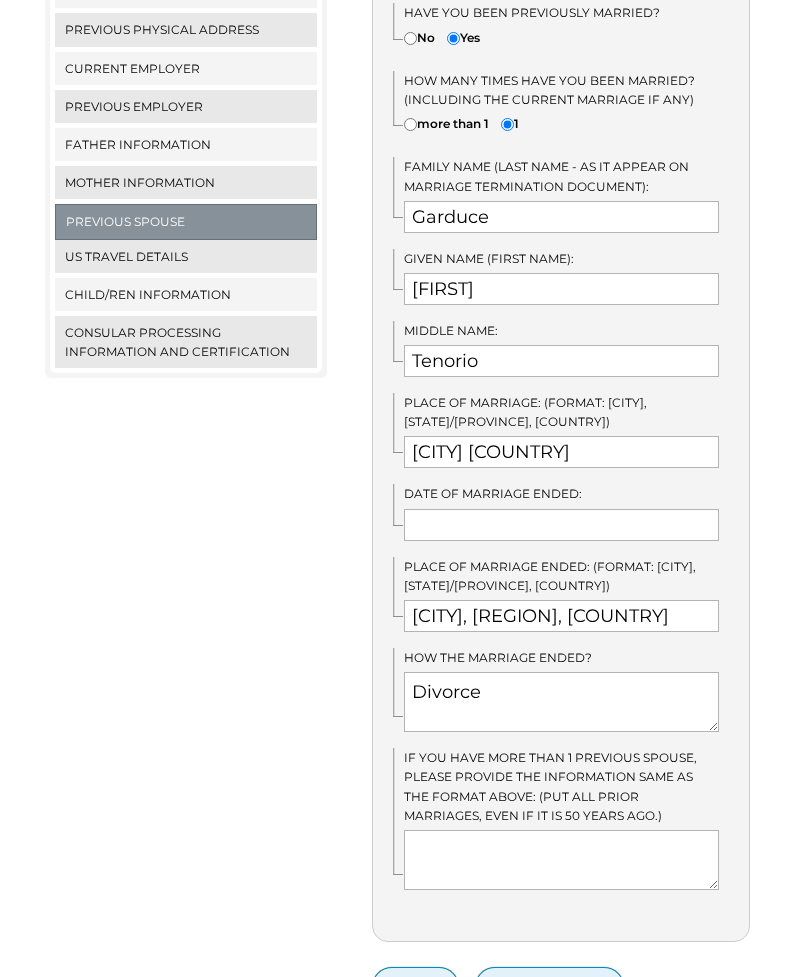 click on "Child/ren Information" at bounding box center [186, 294] 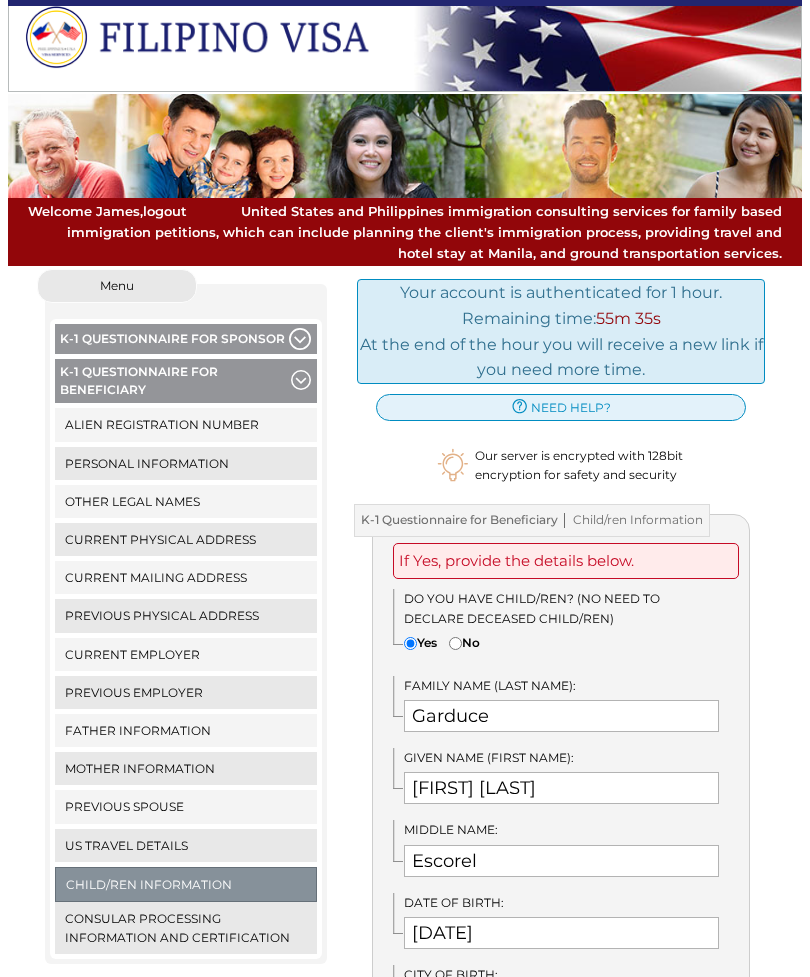 scroll, scrollTop: 0, scrollLeft: 0, axis: both 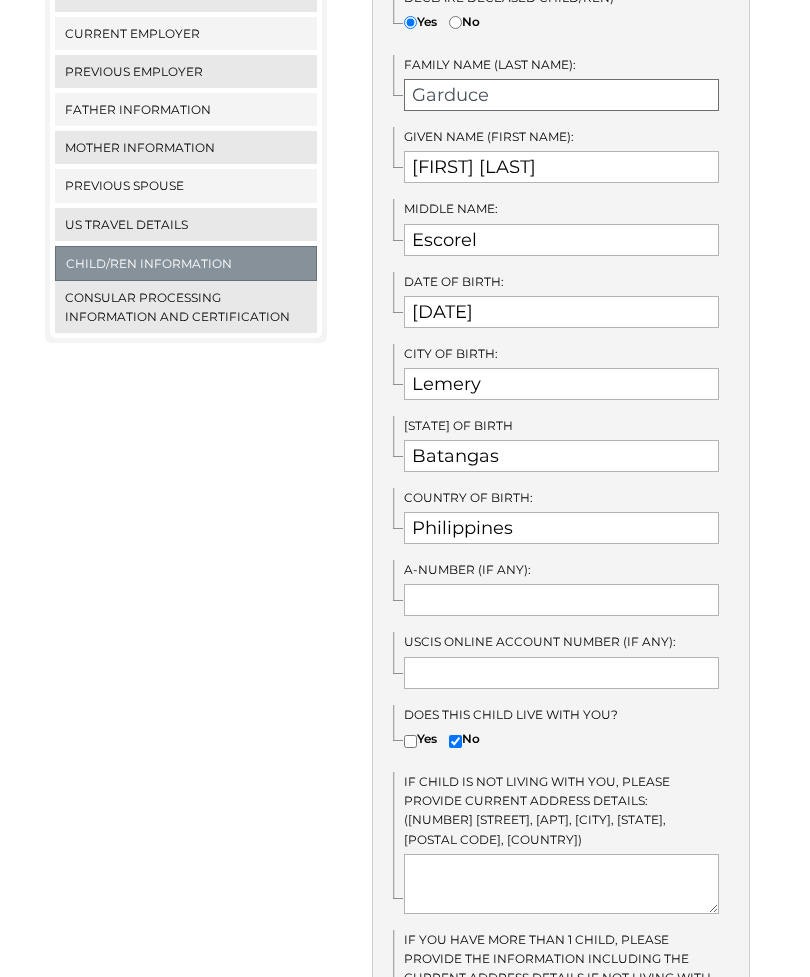 click on "Garduce" at bounding box center [561, 95] 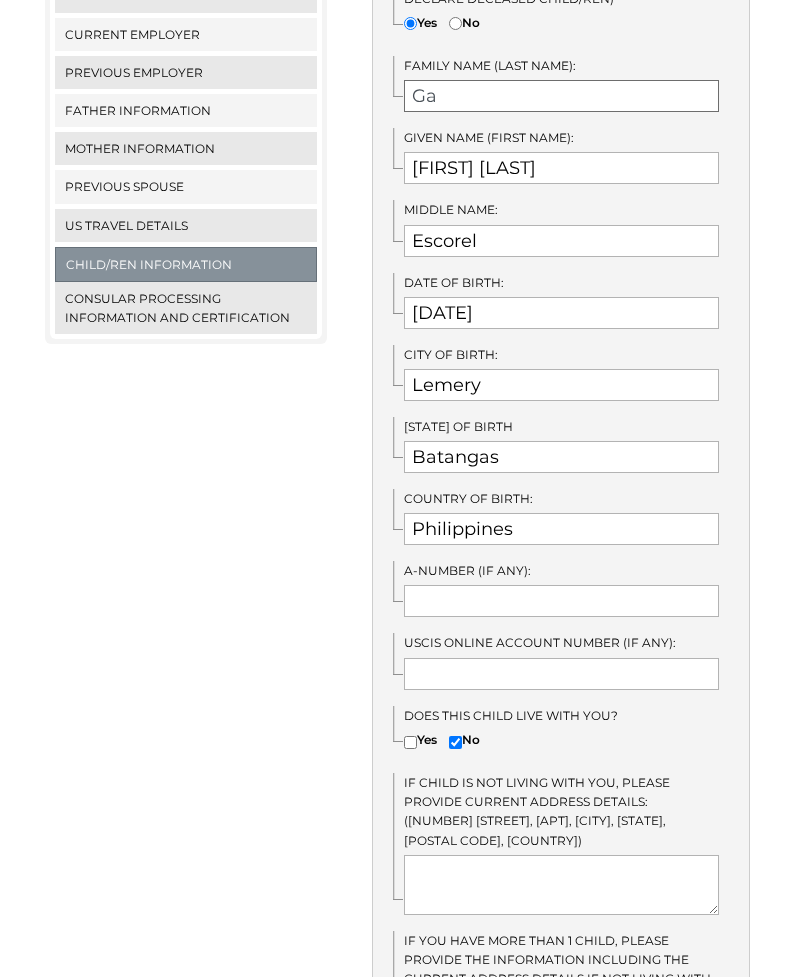 type on "G" 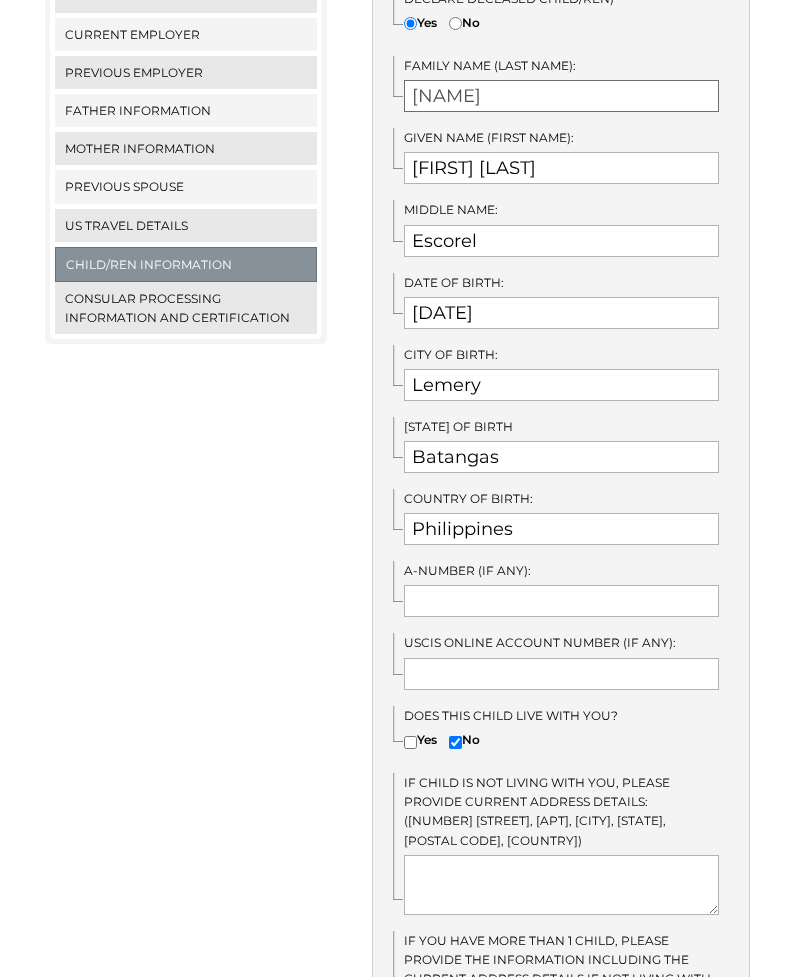 type on "Umahon" 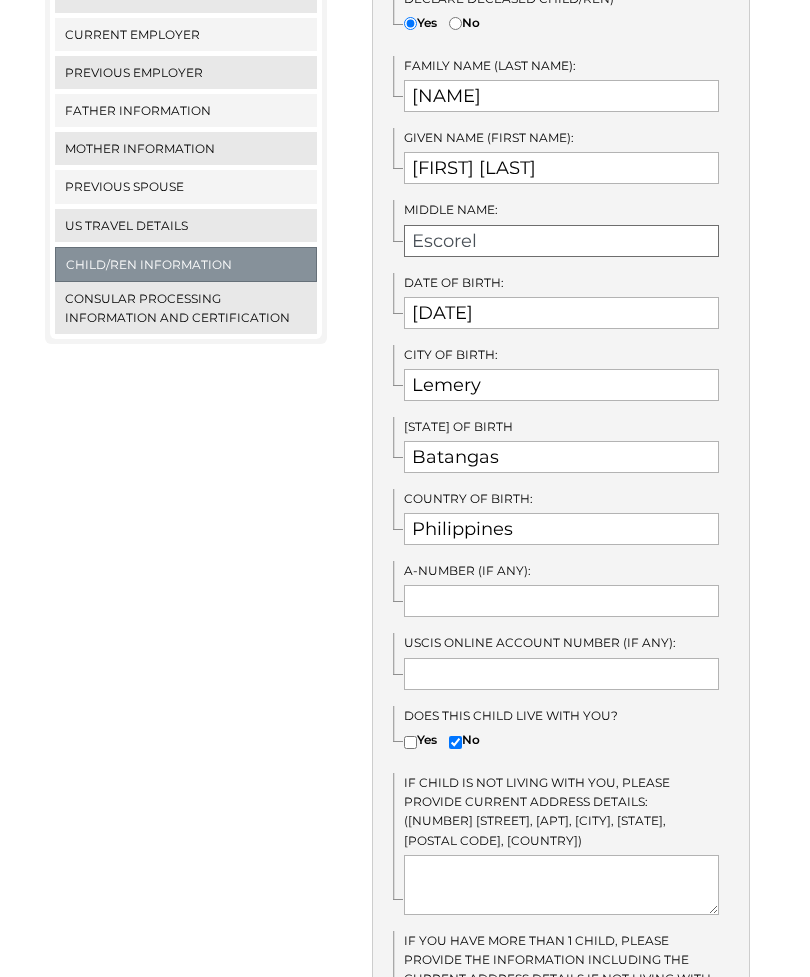 click on "Escorel" at bounding box center [561, 241] 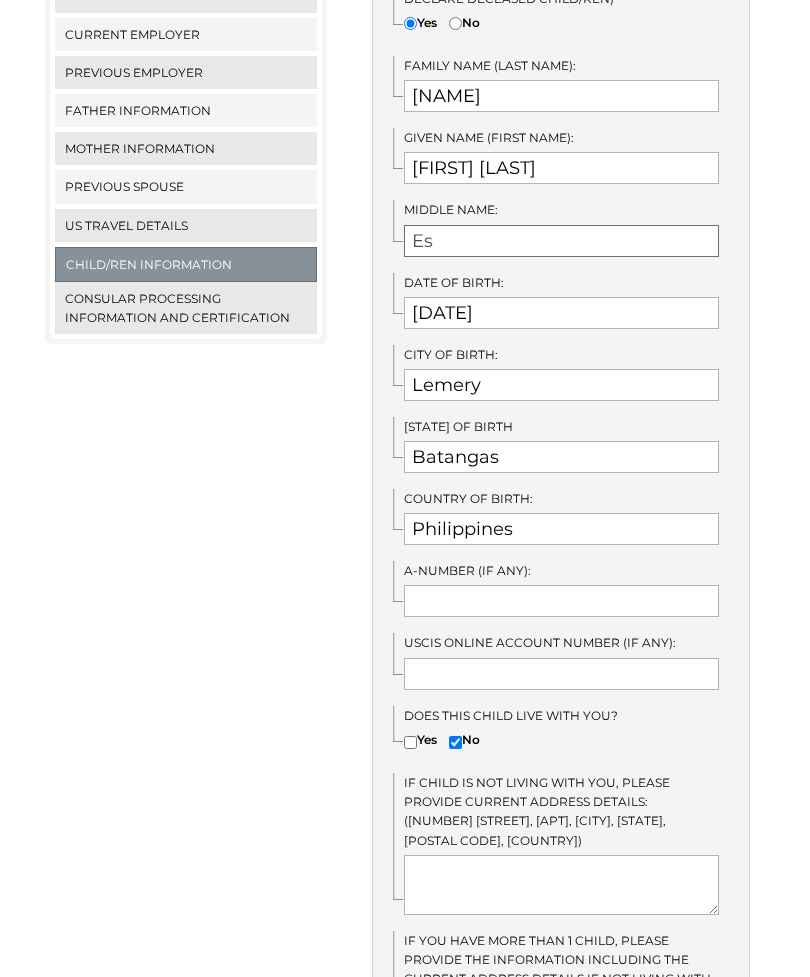 type on "E" 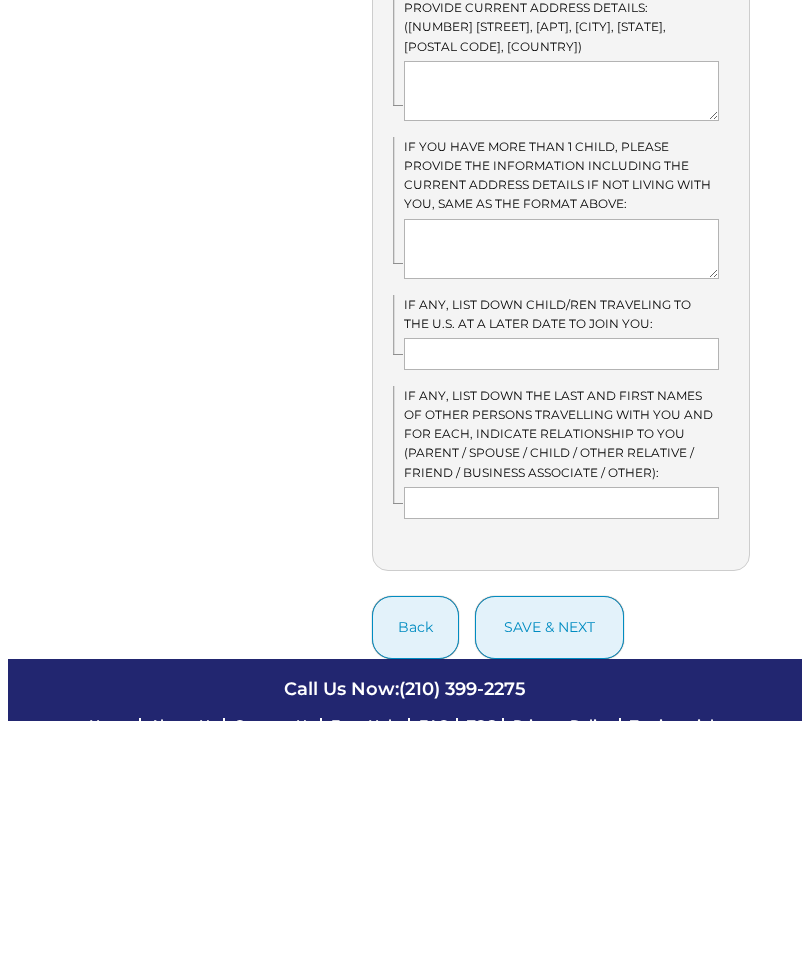 scroll, scrollTop: 1159, scrollLeft: 0, axis: vertical 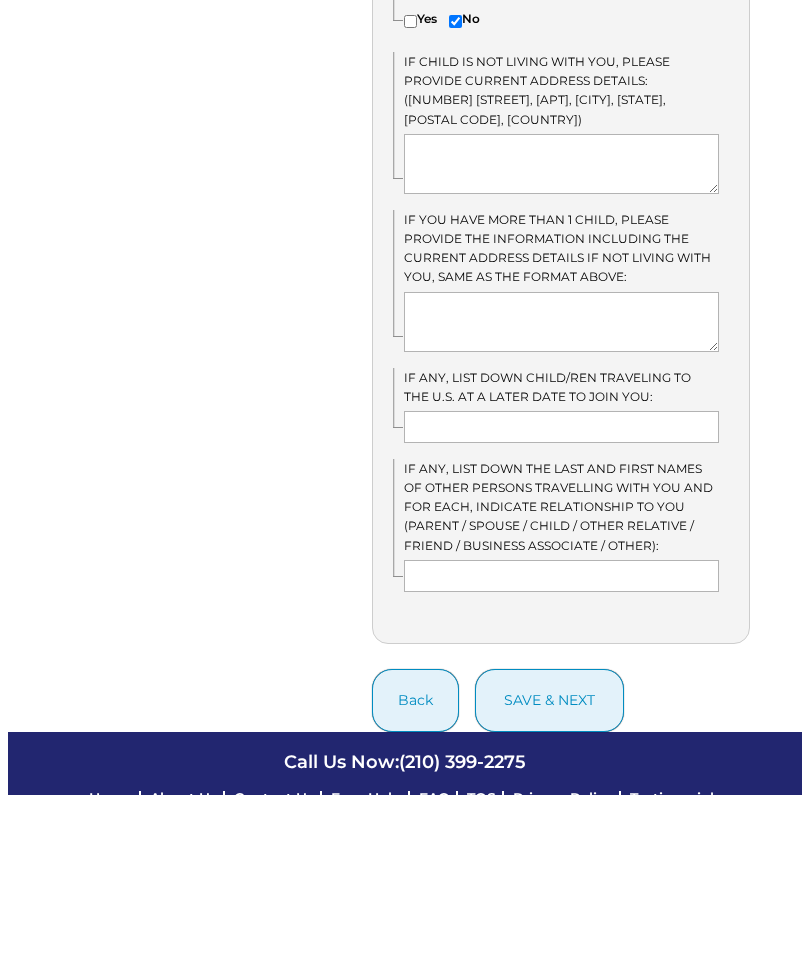 type on "Garduce" 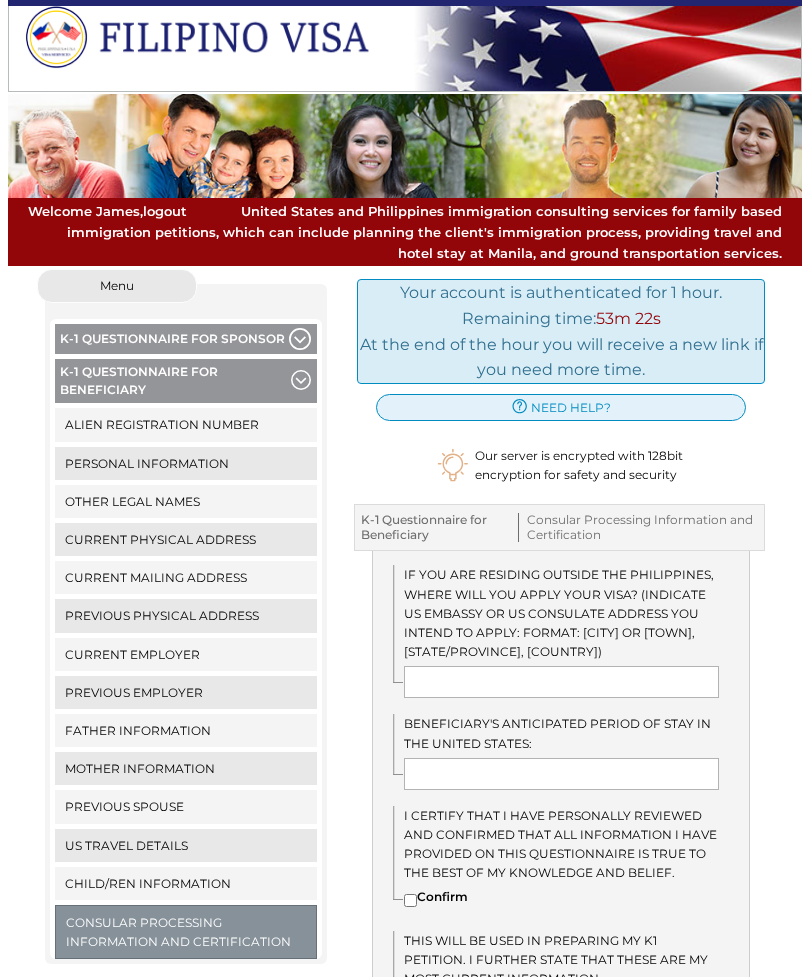 scroll, scrollTop: 0, scrollLeft: 0, axis: both 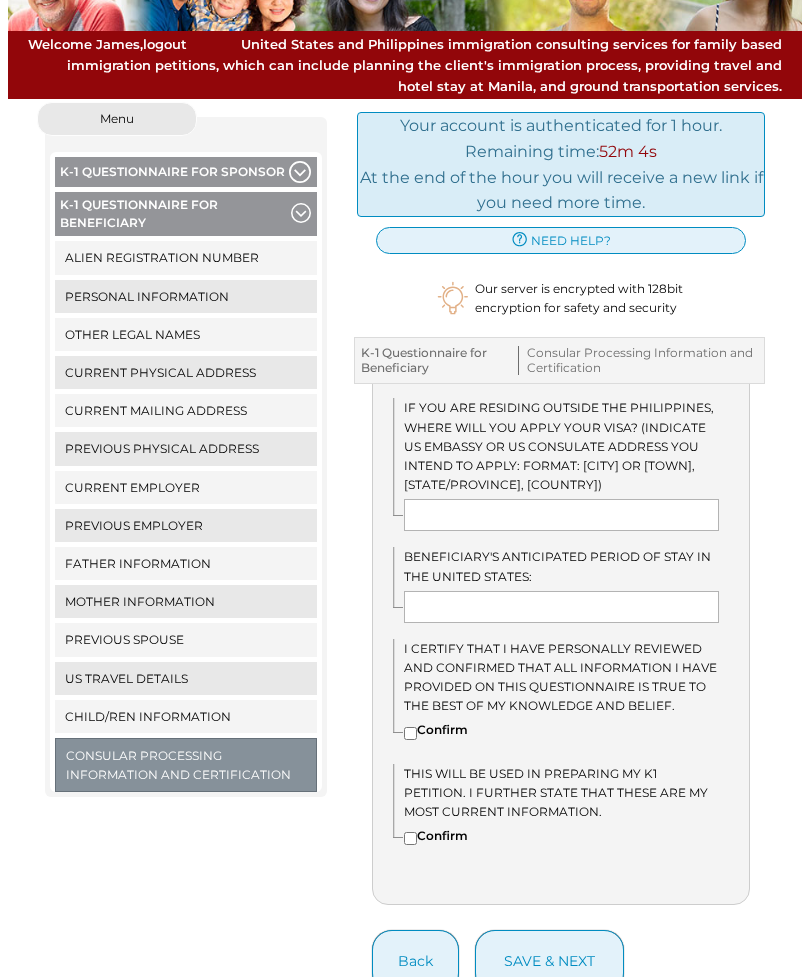 click on "Child/ren Information" at bounding box center [186, 716] 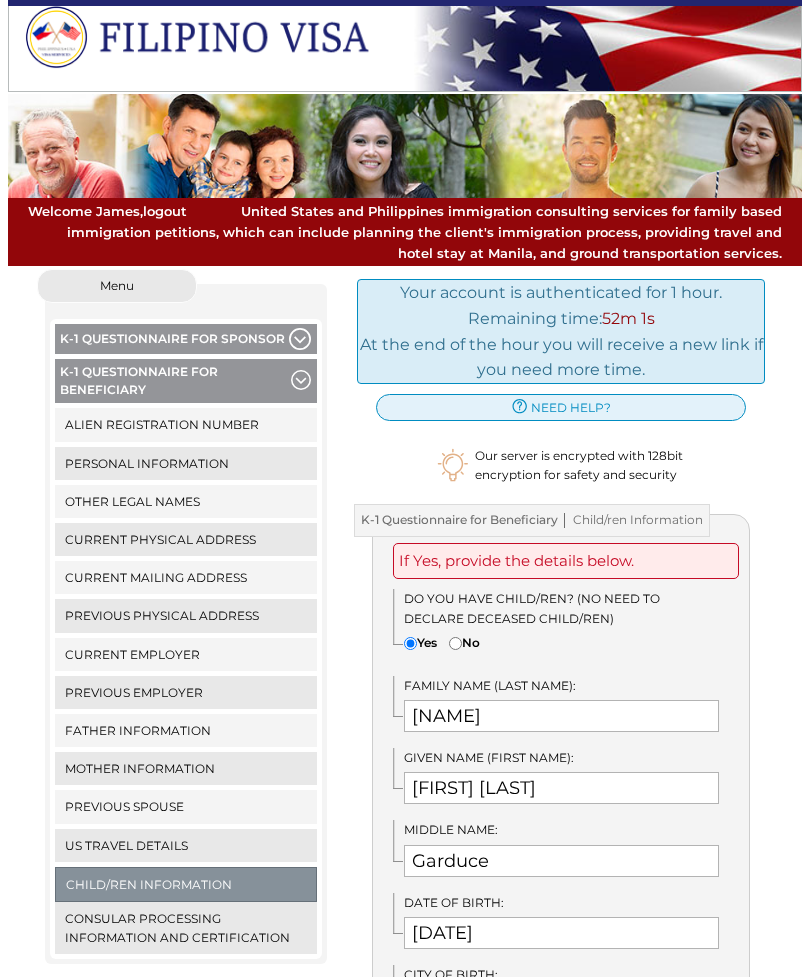 scroll, scrollTop: 0, scrollLeft: 0, axis: both 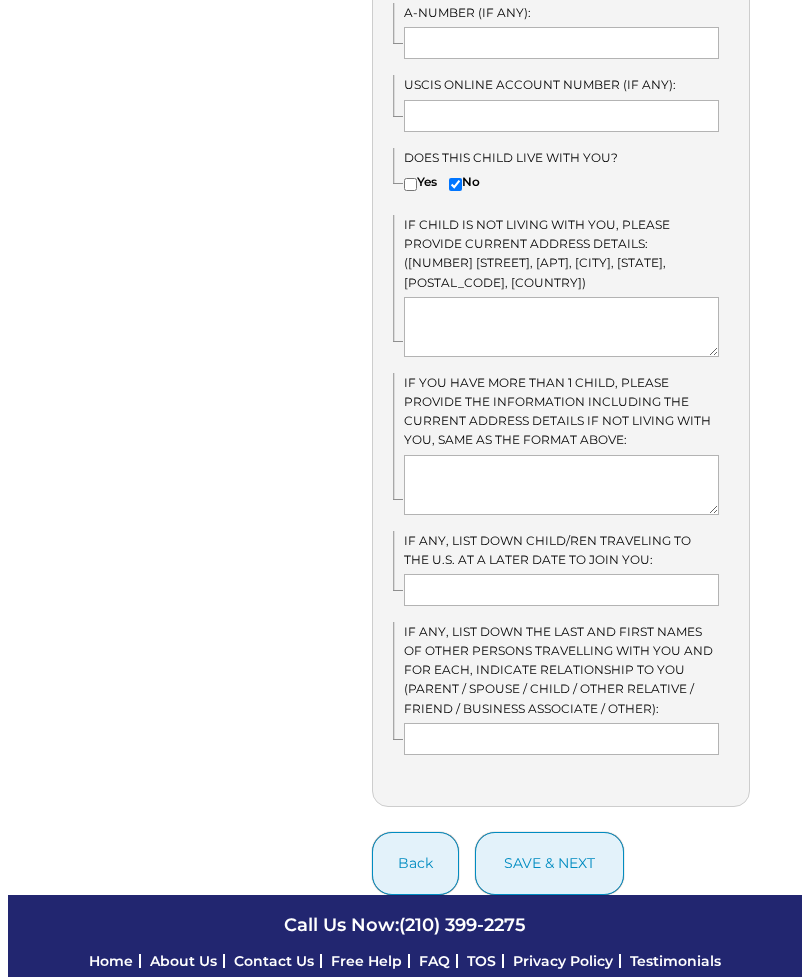 click on "save & next" at bounding box center (549, 863) 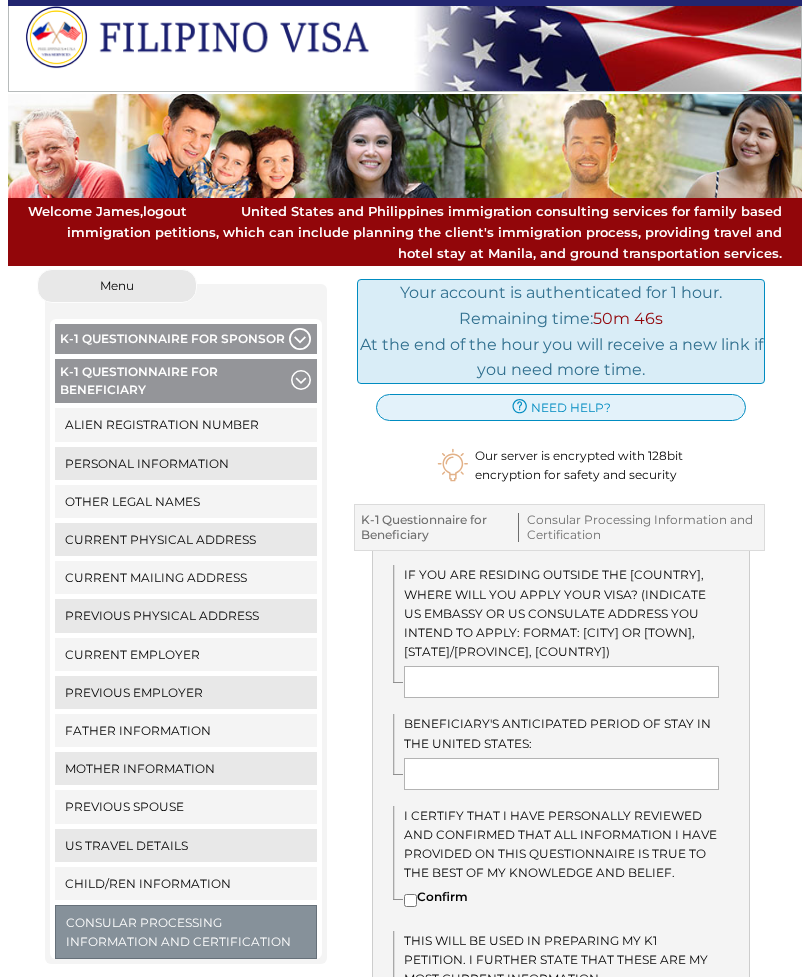 scroll, scrollTop: 0, scrollLeft: 0, axis: both 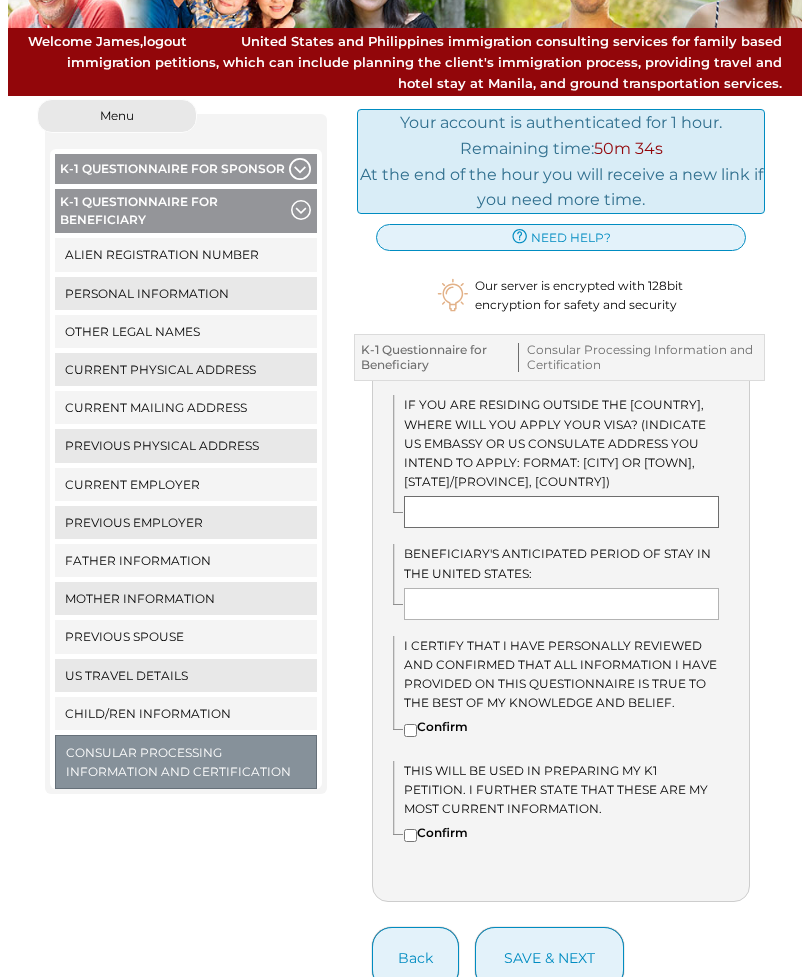 click at bounding box center (561, 512) 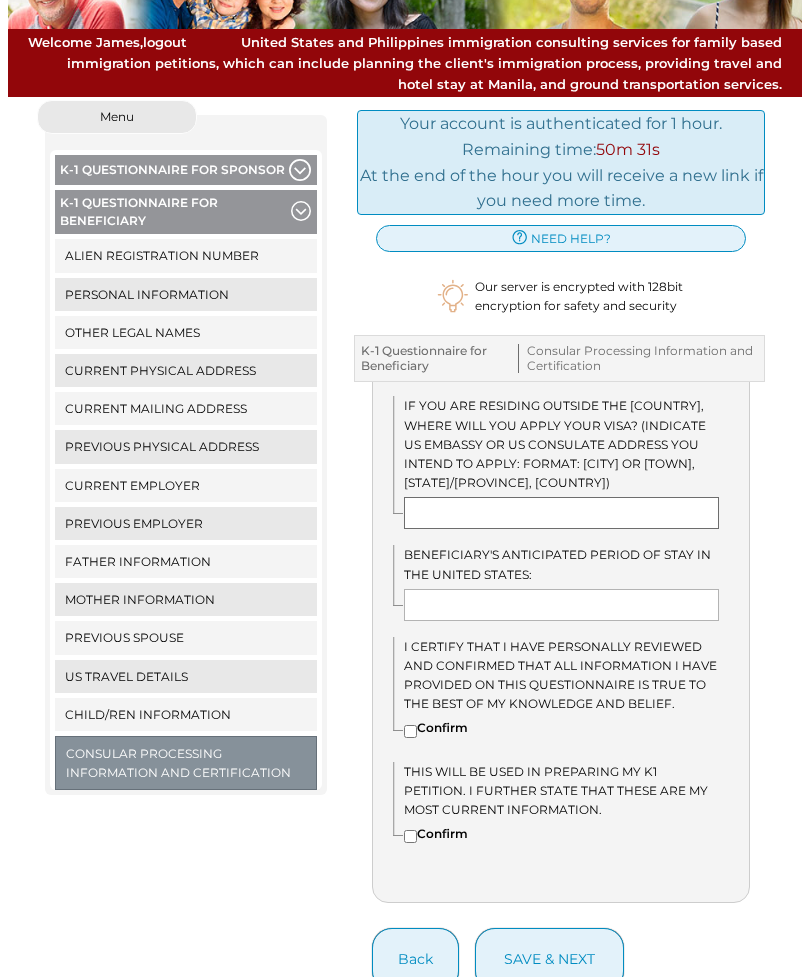 type on "," 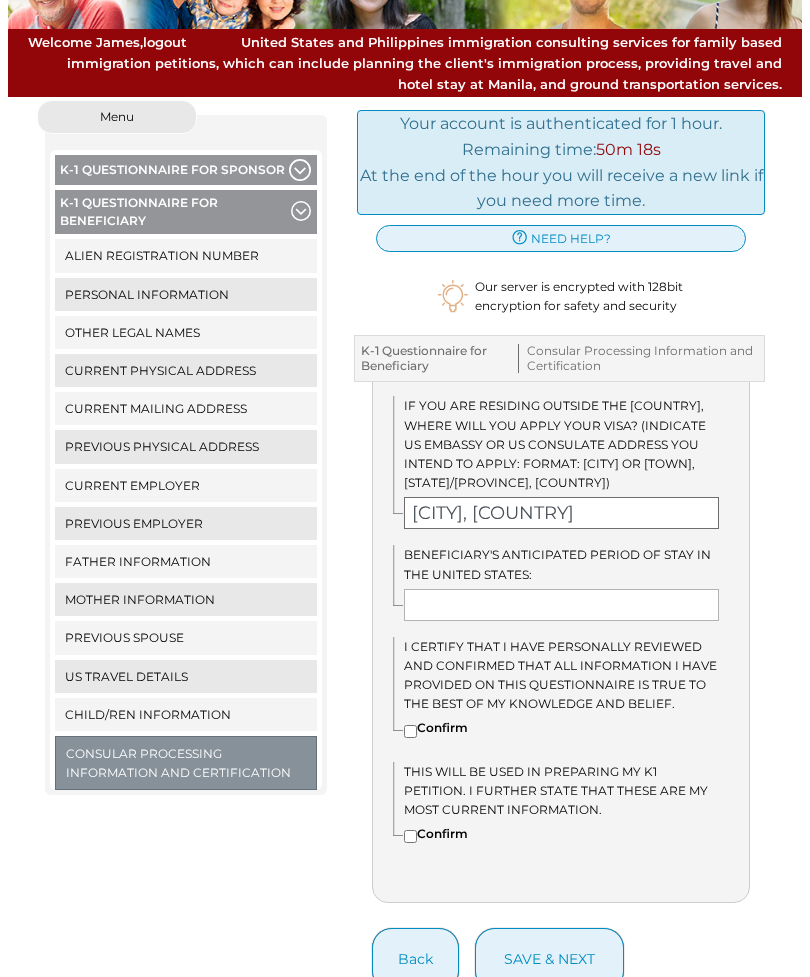 type on "[CITY], [COUNTRY]" 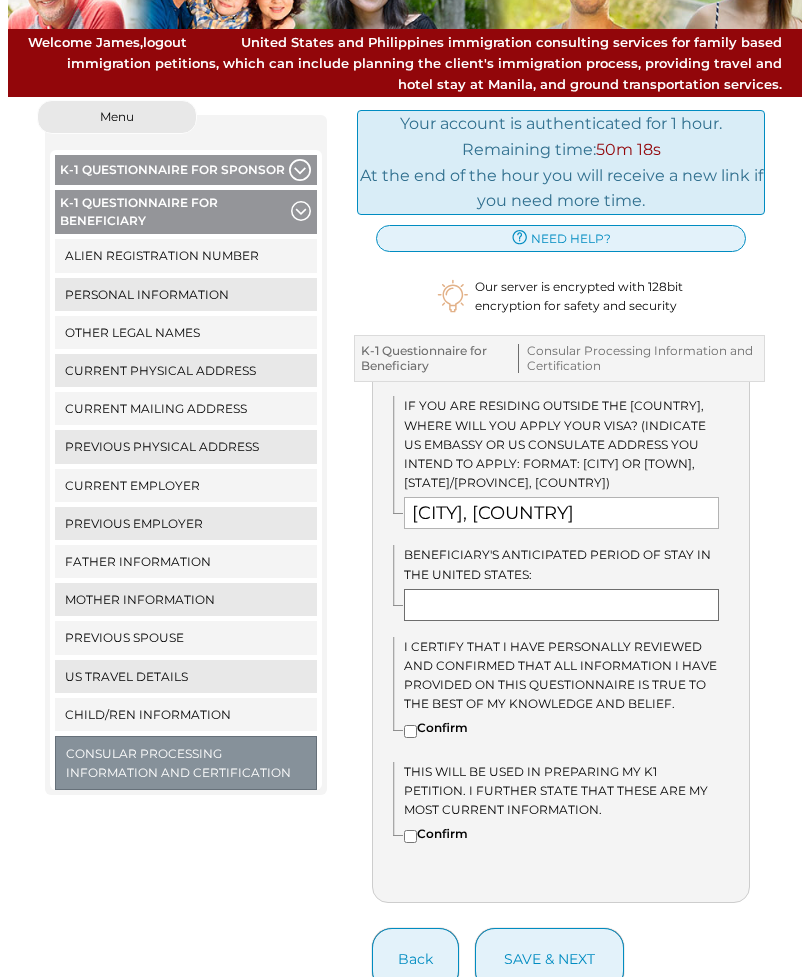 click at bounding box center [561, 605] 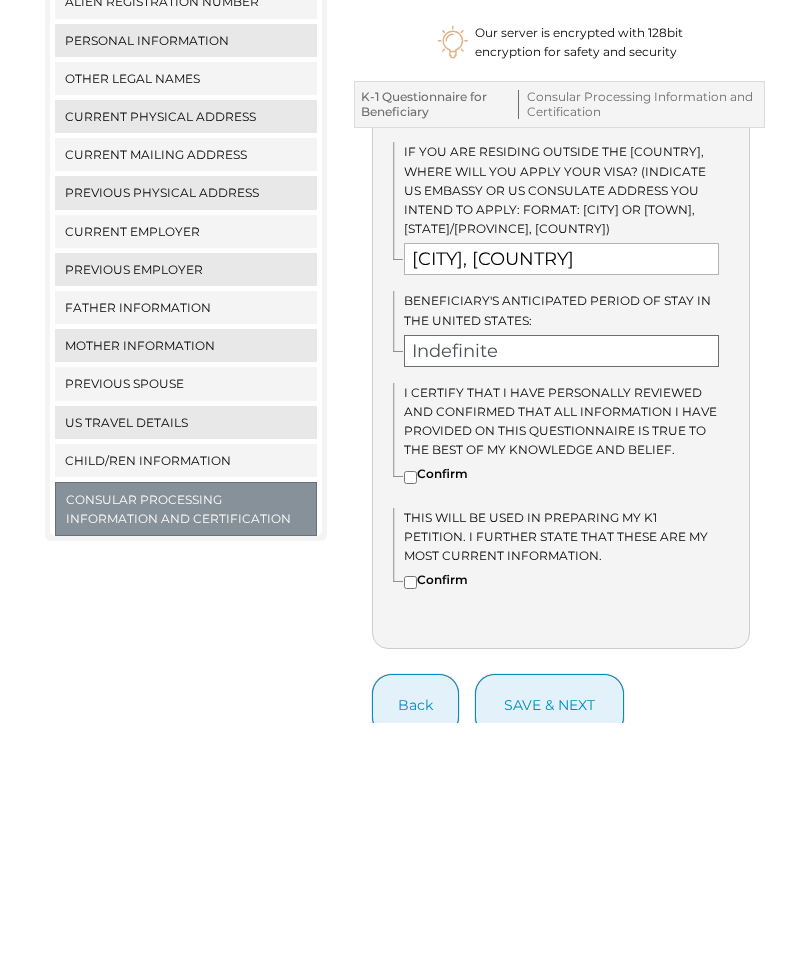 type on "Indefinite" 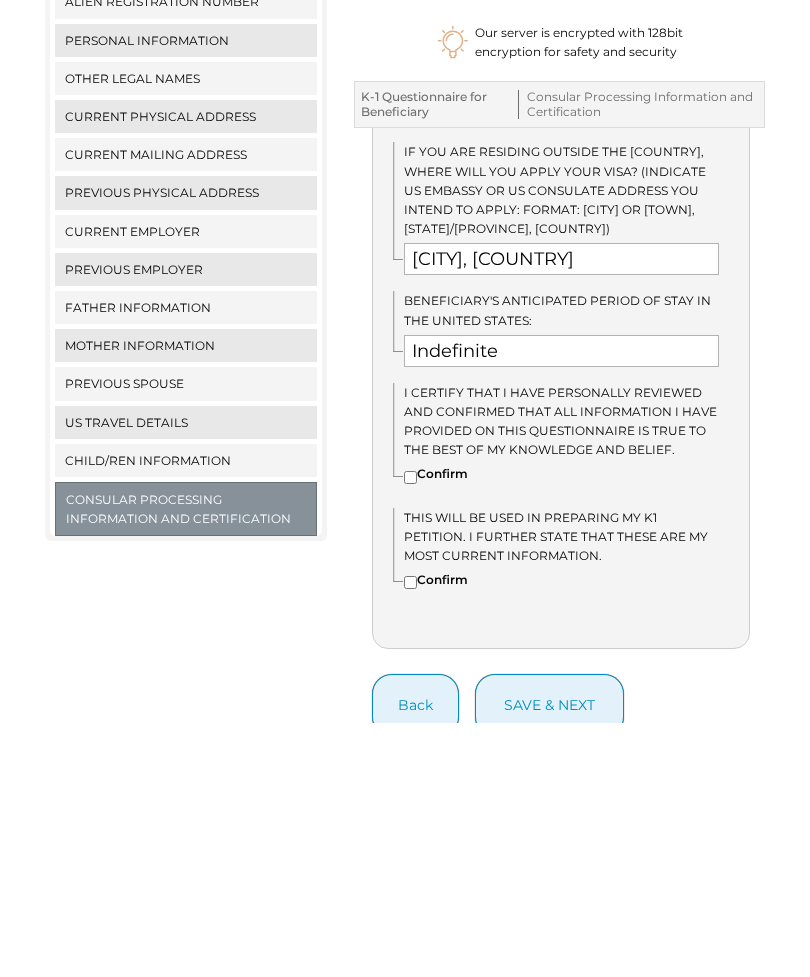 click on "Confirm" at bounding box center [410, 836] 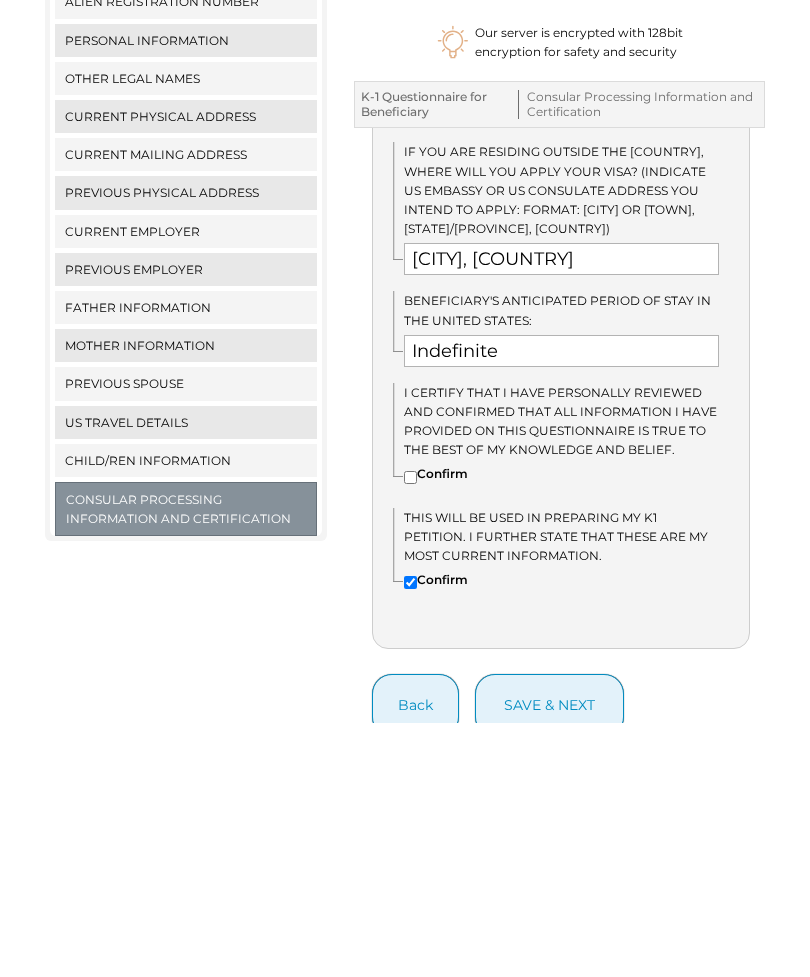 scroll, scrollTop: 321, scrollLeft: 0, axis: vertical 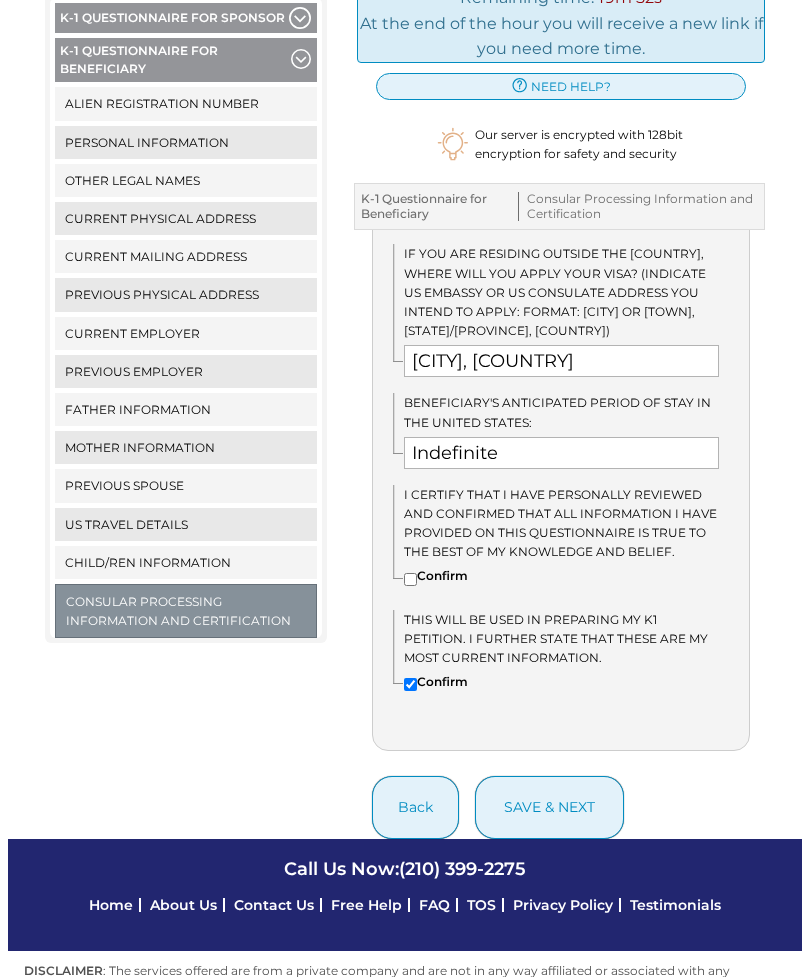 click on "Confirm" at bounding box center (410, 579) 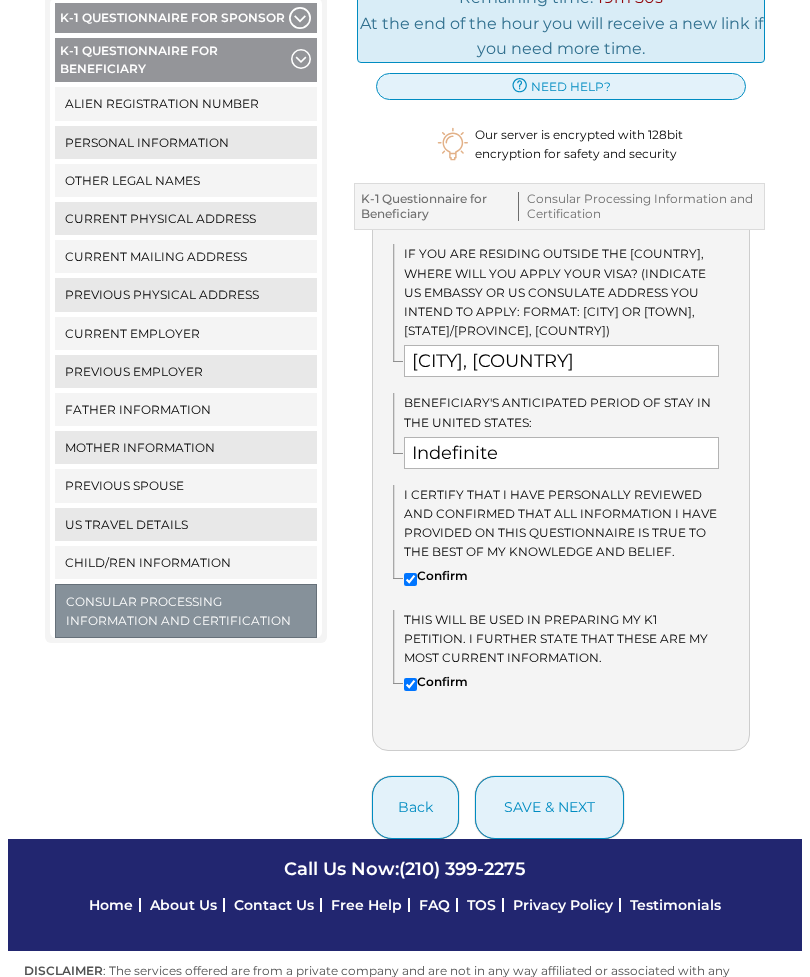 click on "save & next" at bounding box center (549, 807) 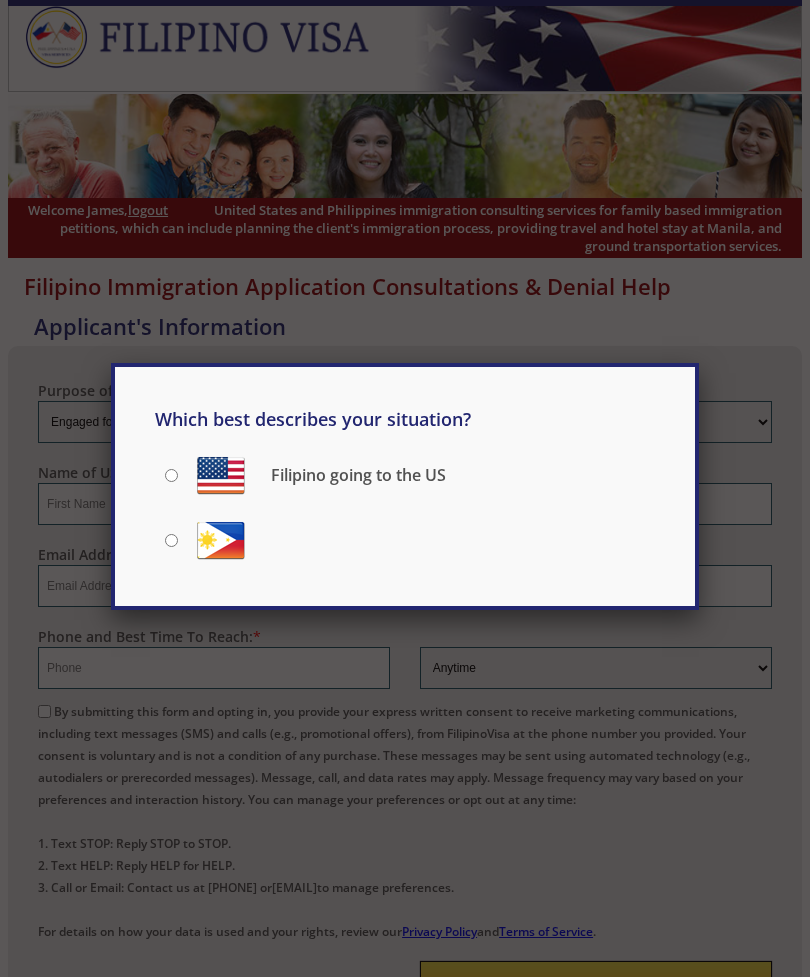 scroll, scrollTop: 0, scrollLeft: 0, axis: both 